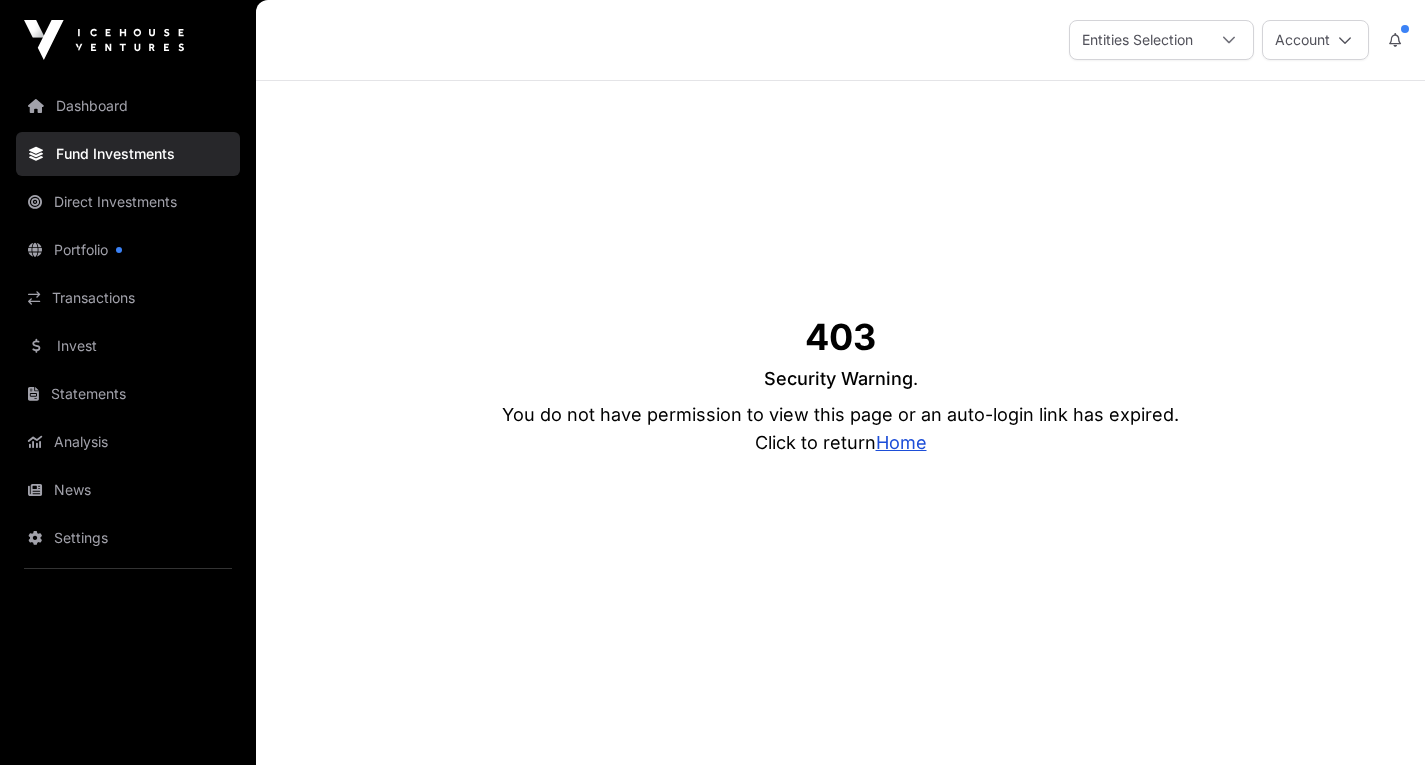 scroll, scrollTop: 0, scrollLeft: 0, axis: both 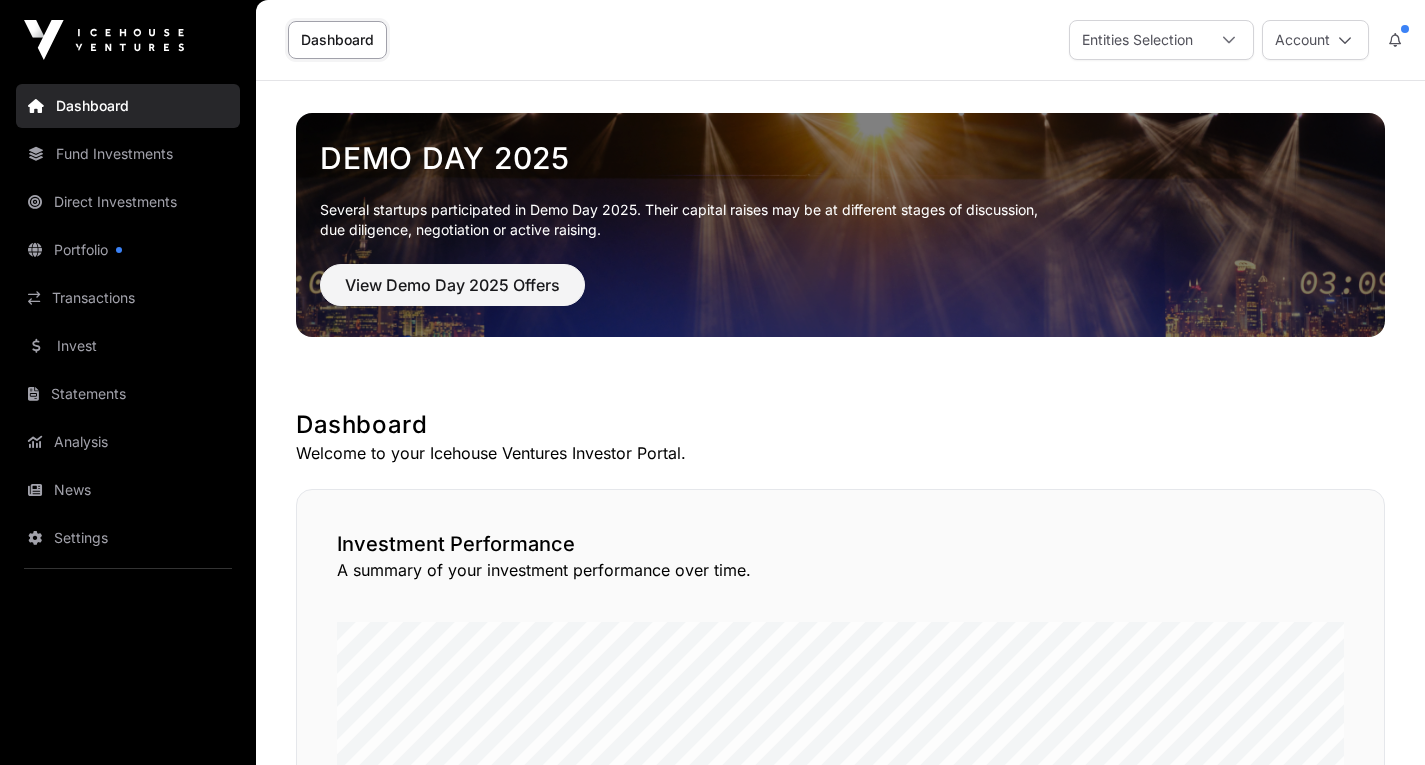 click on "Dashboard" 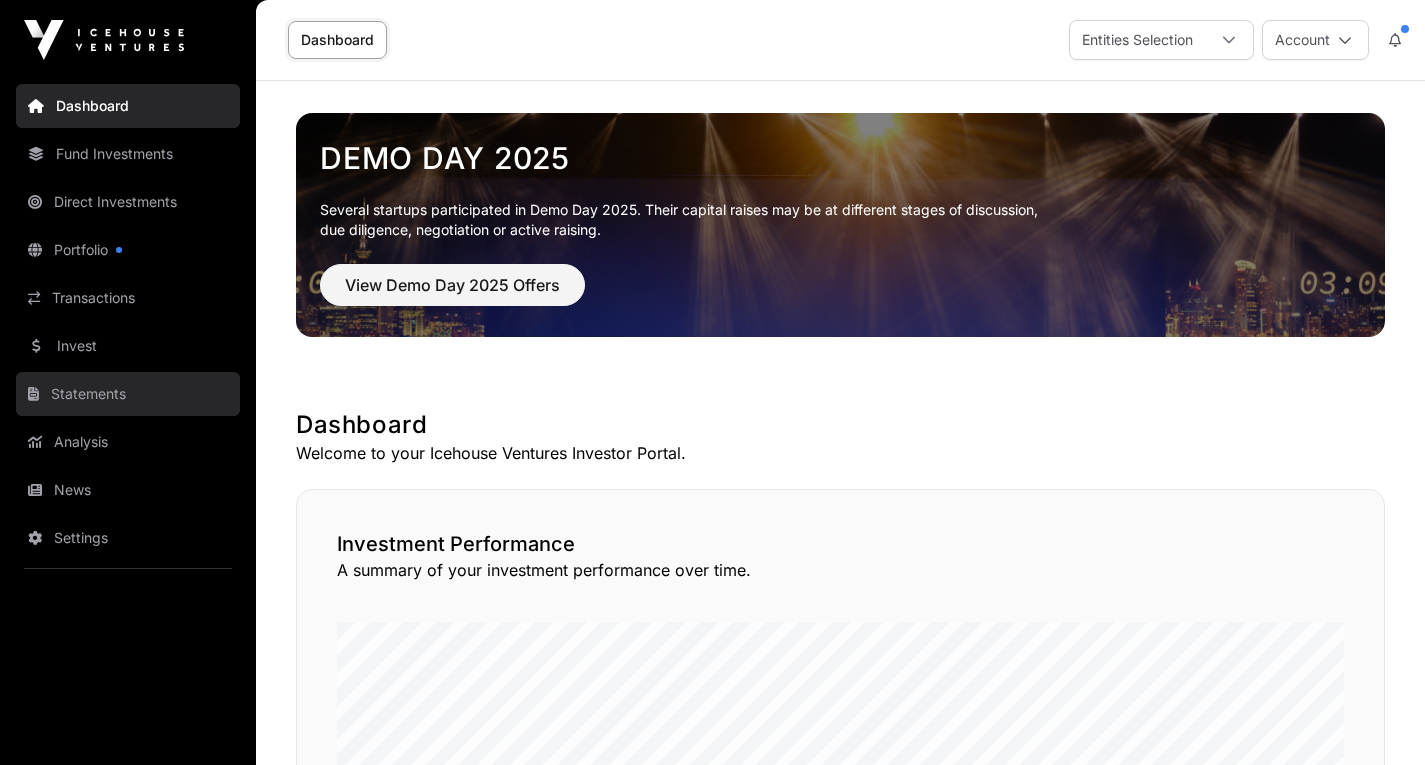 click on "Statements" 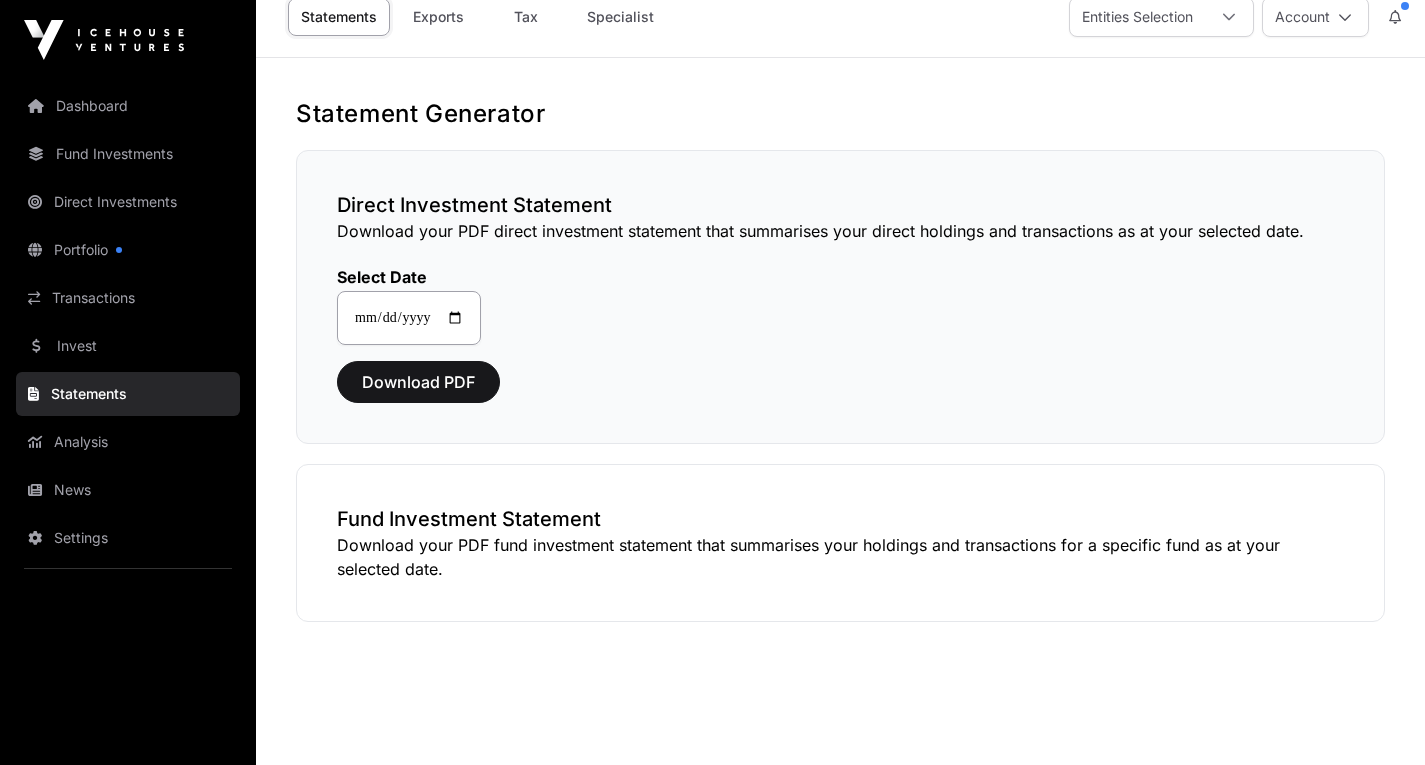 scroll, scrollTop: 0, scrollLeft: 0, axis: both 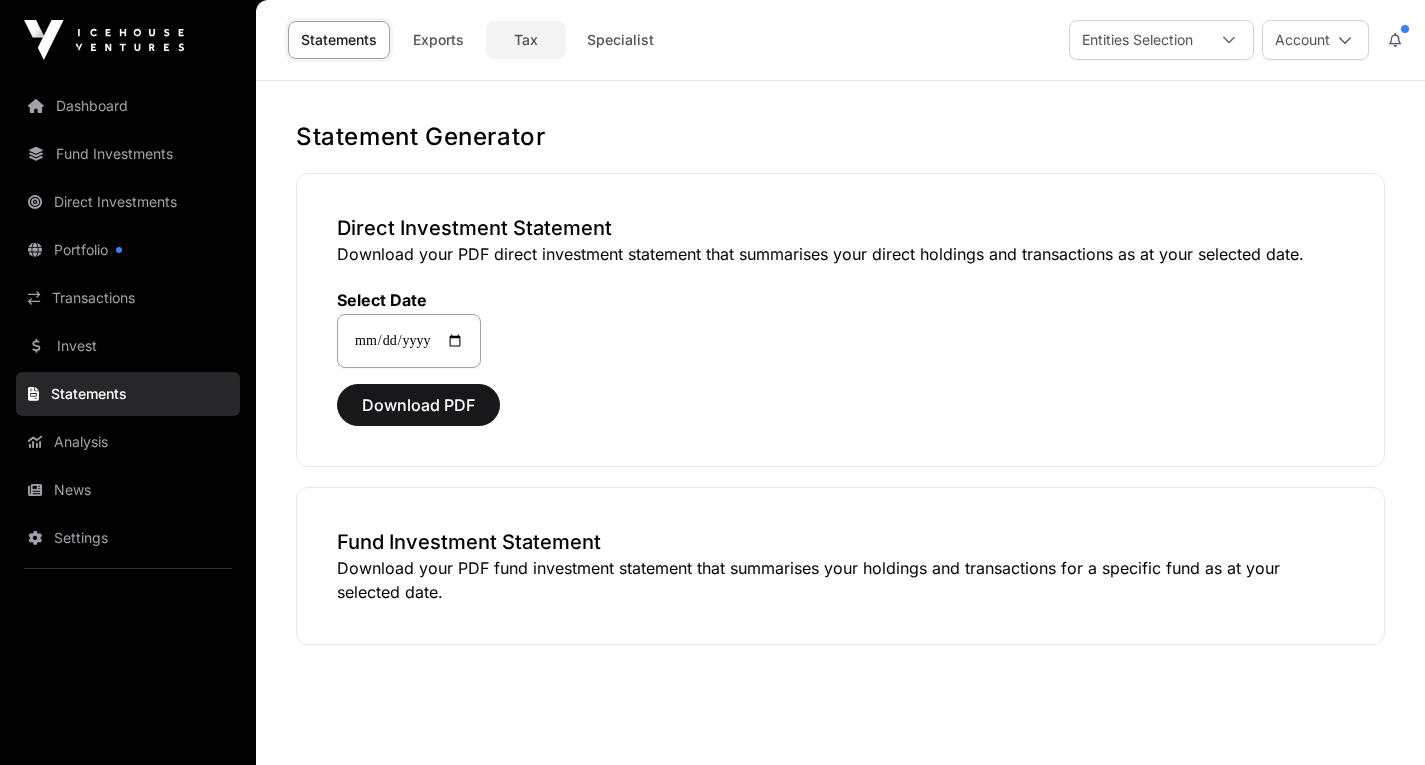 click on "Tax" 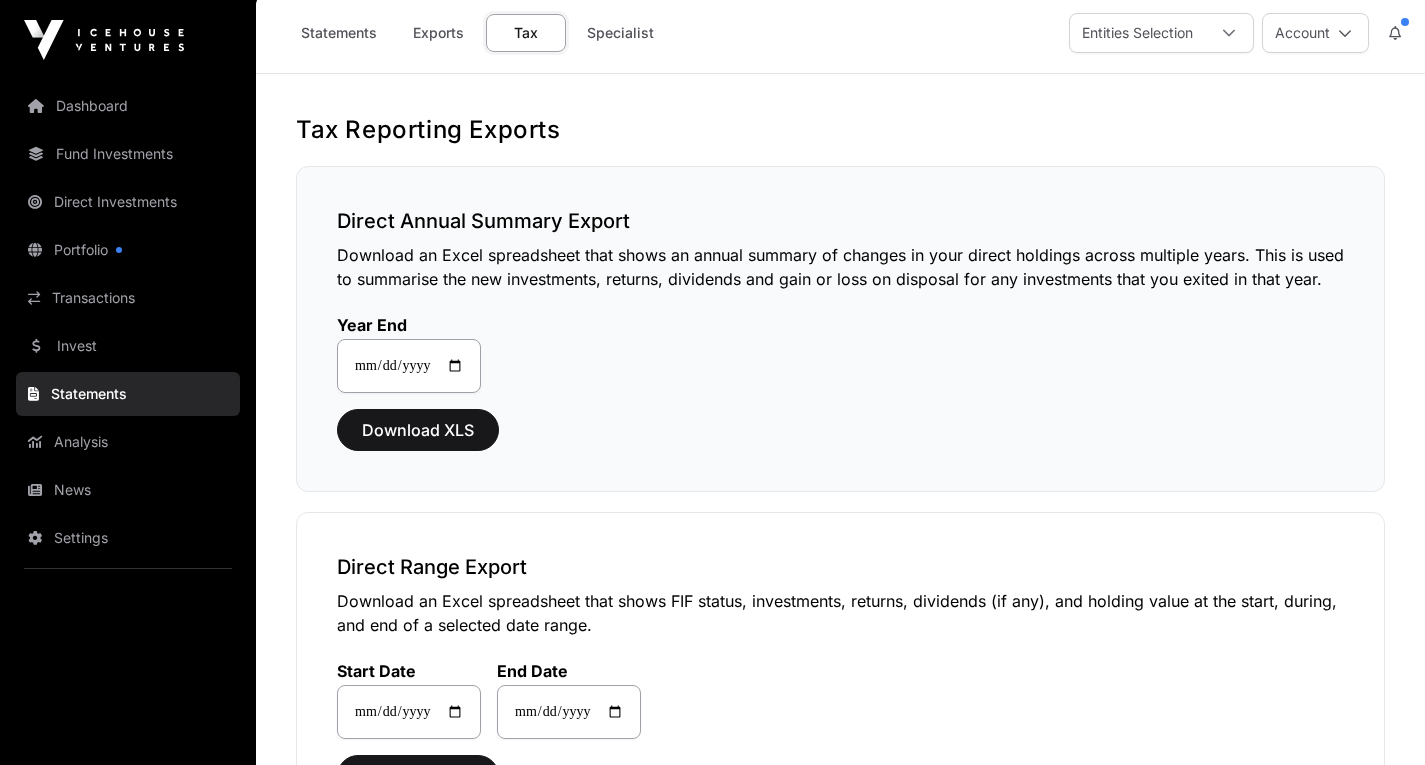 scroll, scrollTop: 0, scrollLeft: 0, axis: both 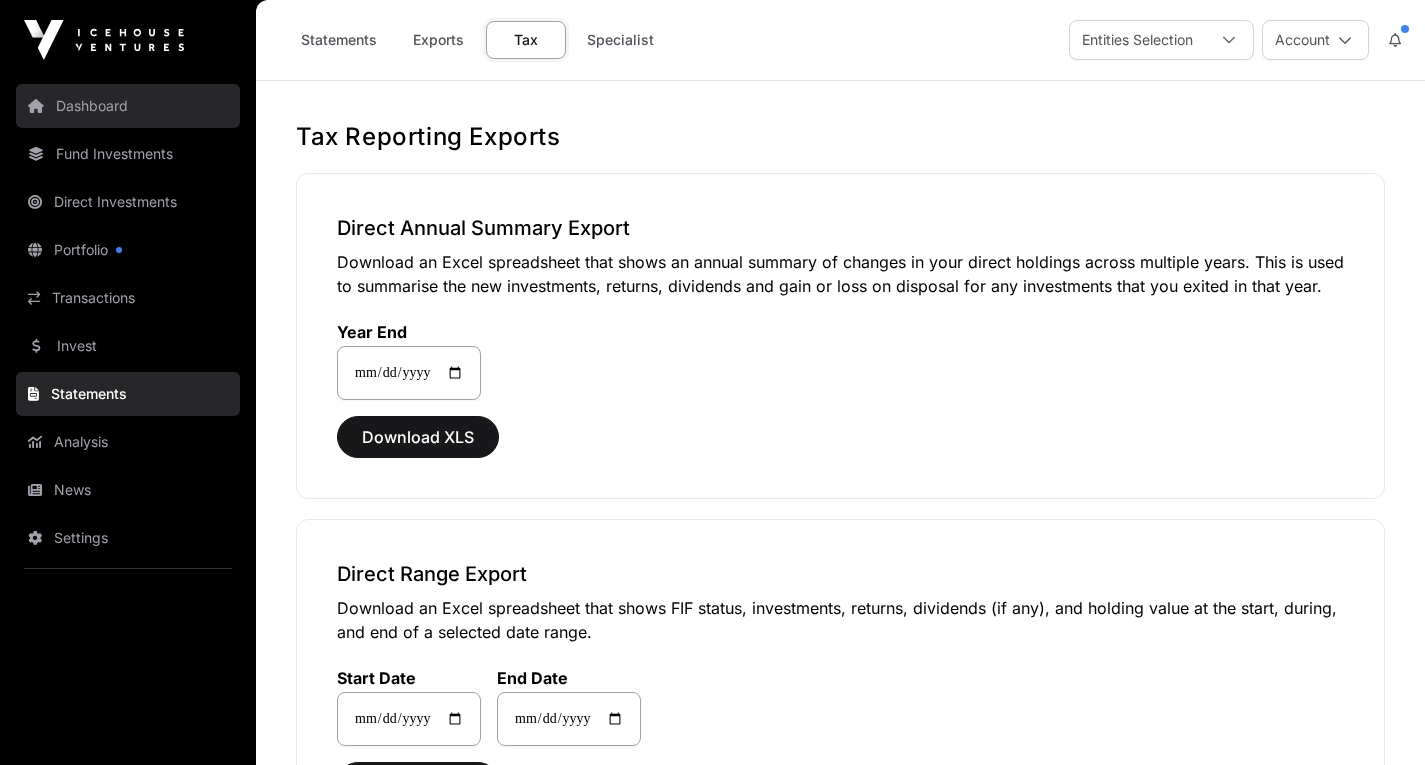 click on "Dashboard" 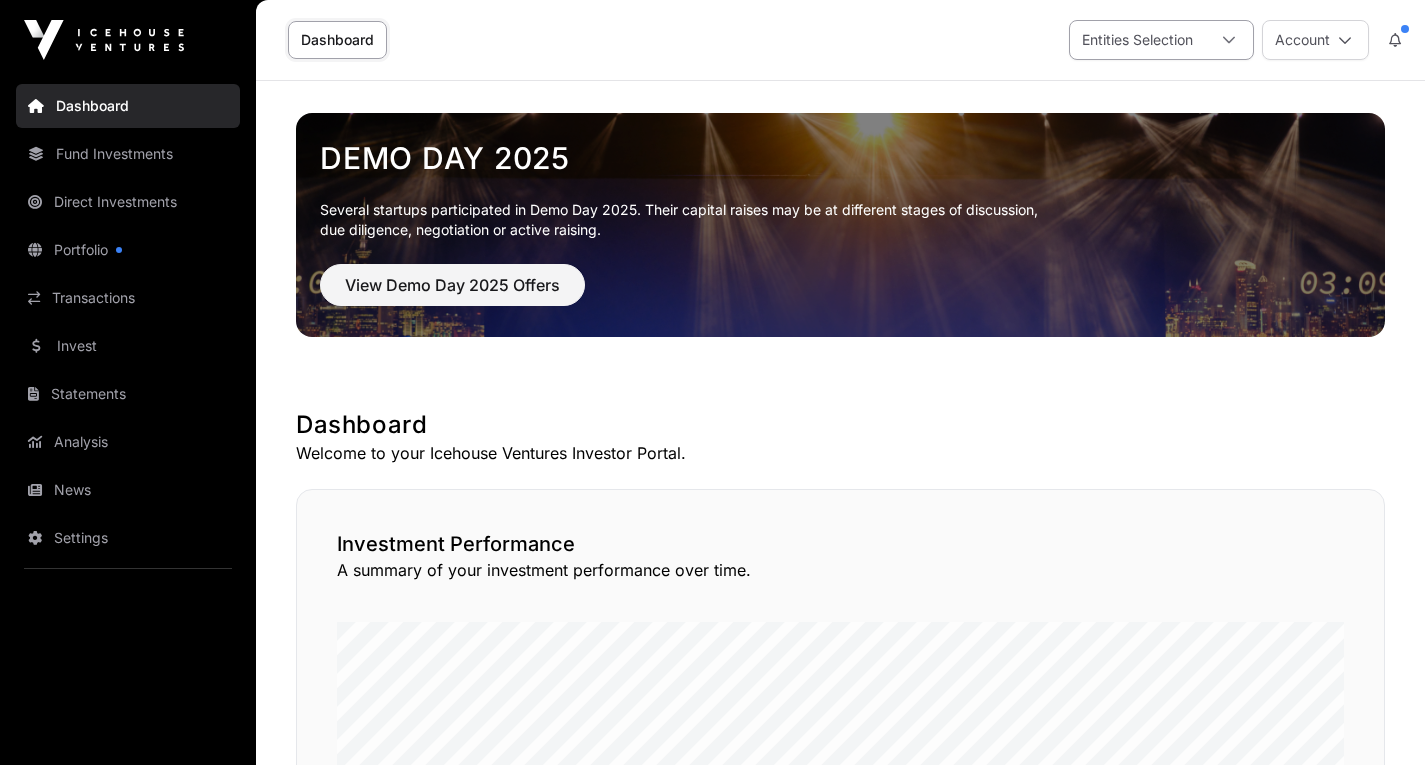 click 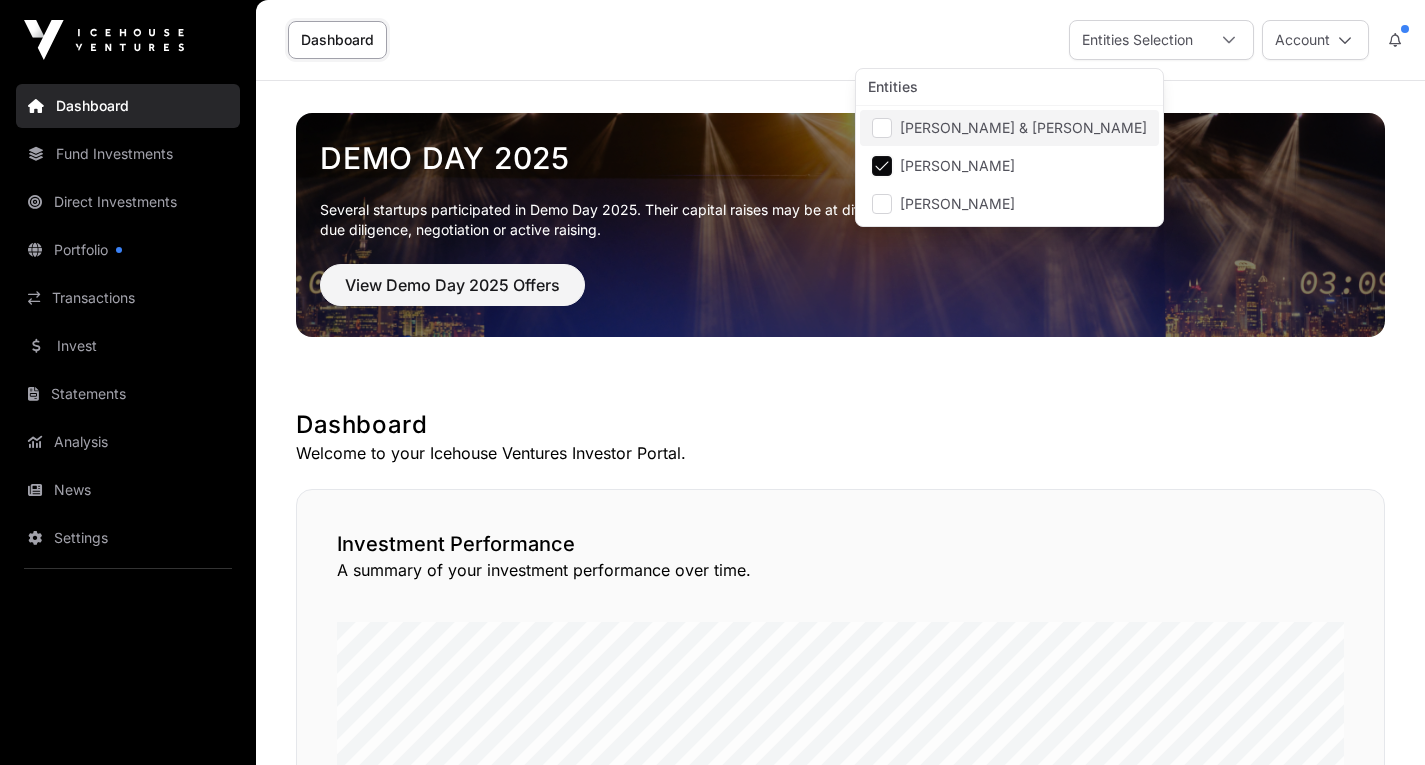 click on "[PERSON_NAME] & [PERSON_NAME]" 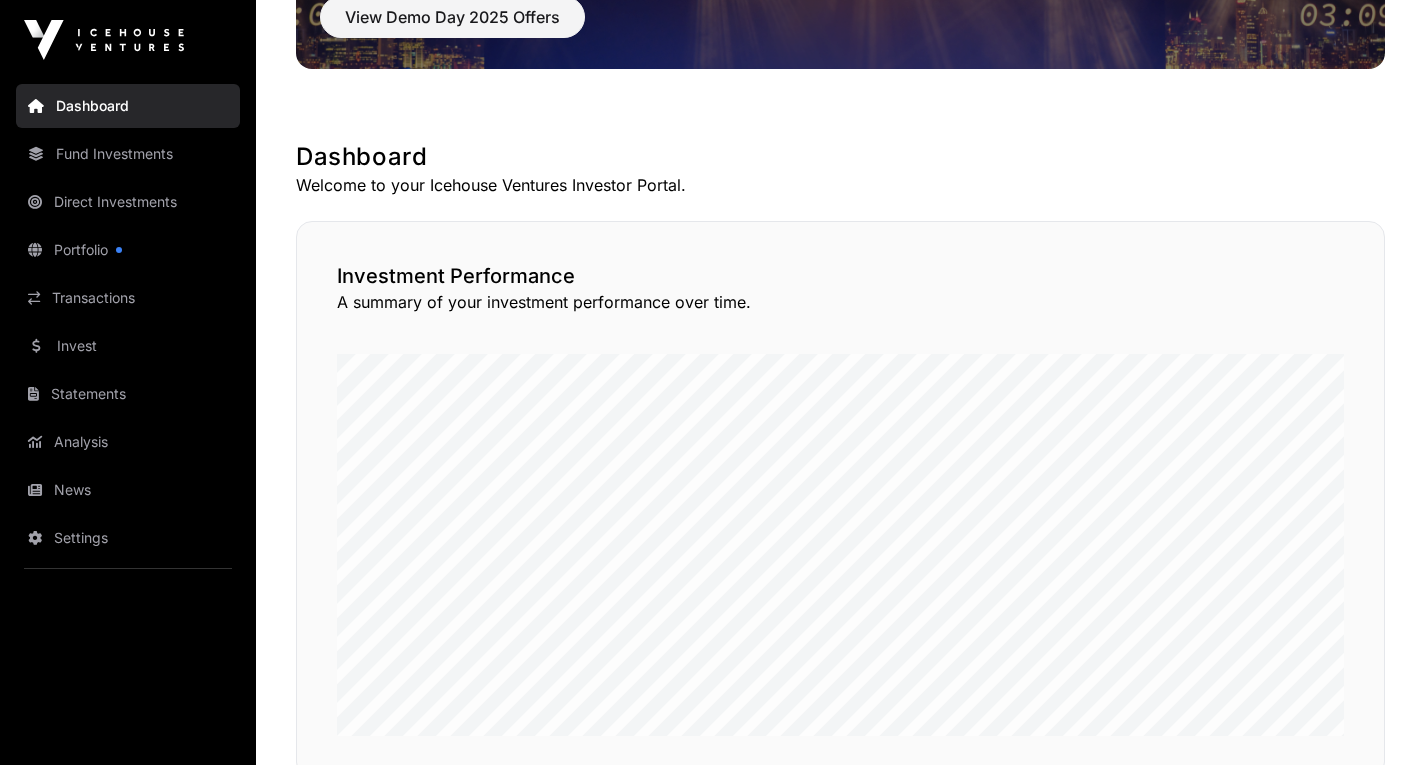 scroll, scrollTop: 0, scrollLeft: 0, axis: both 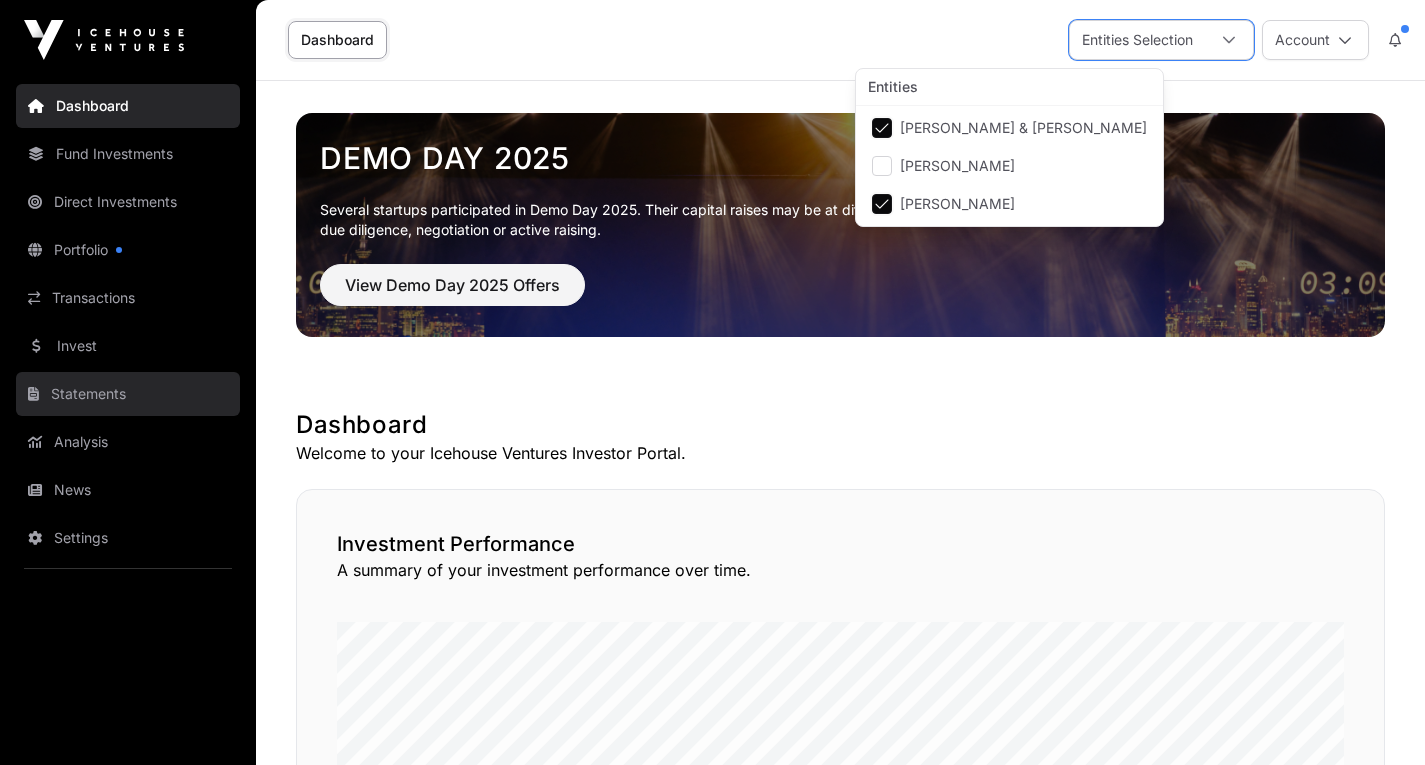 click on "Statements" 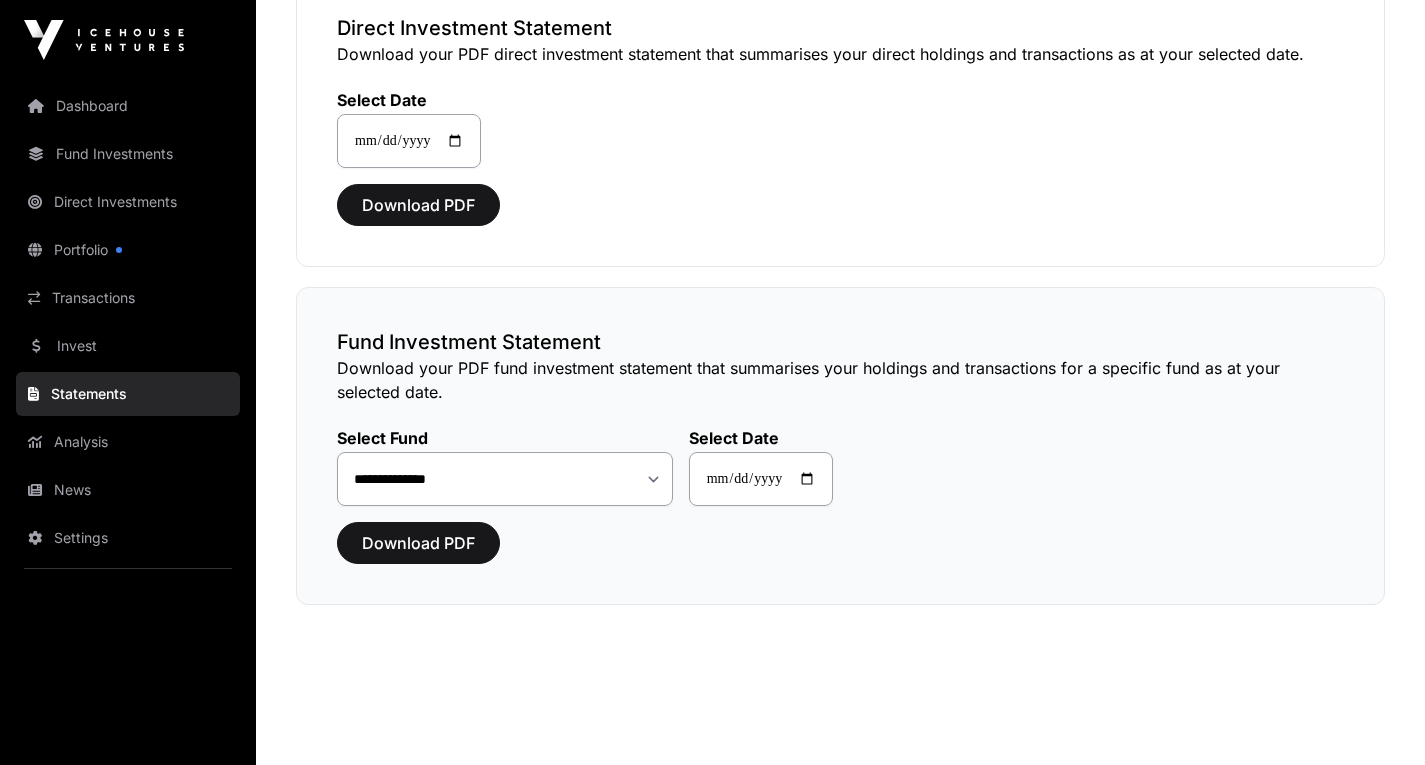 scroll, scrollTop: 208, scrollLeft: 0, axis: vertical 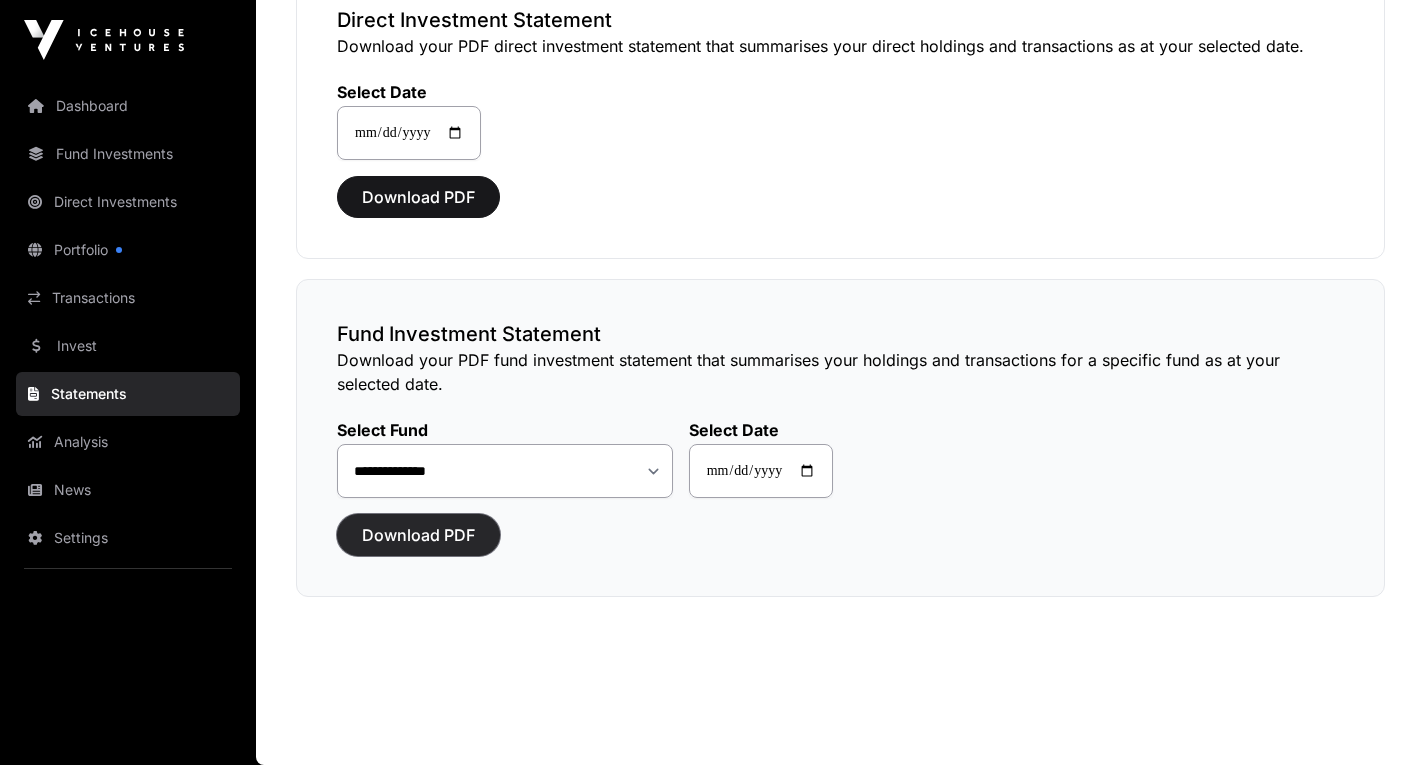 click on "Download PDF" 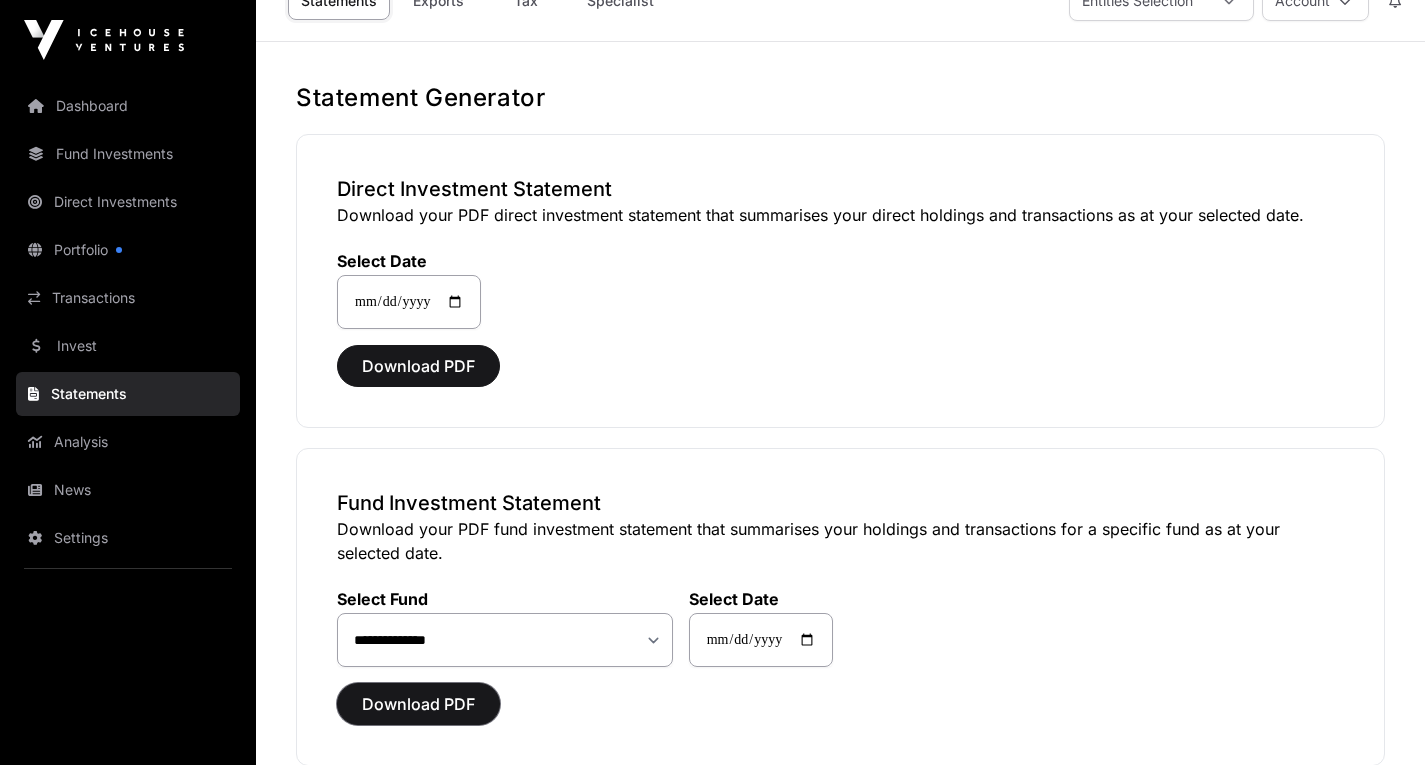 scroll, scrollTop: 0, scrollLeft: 0, axis: both 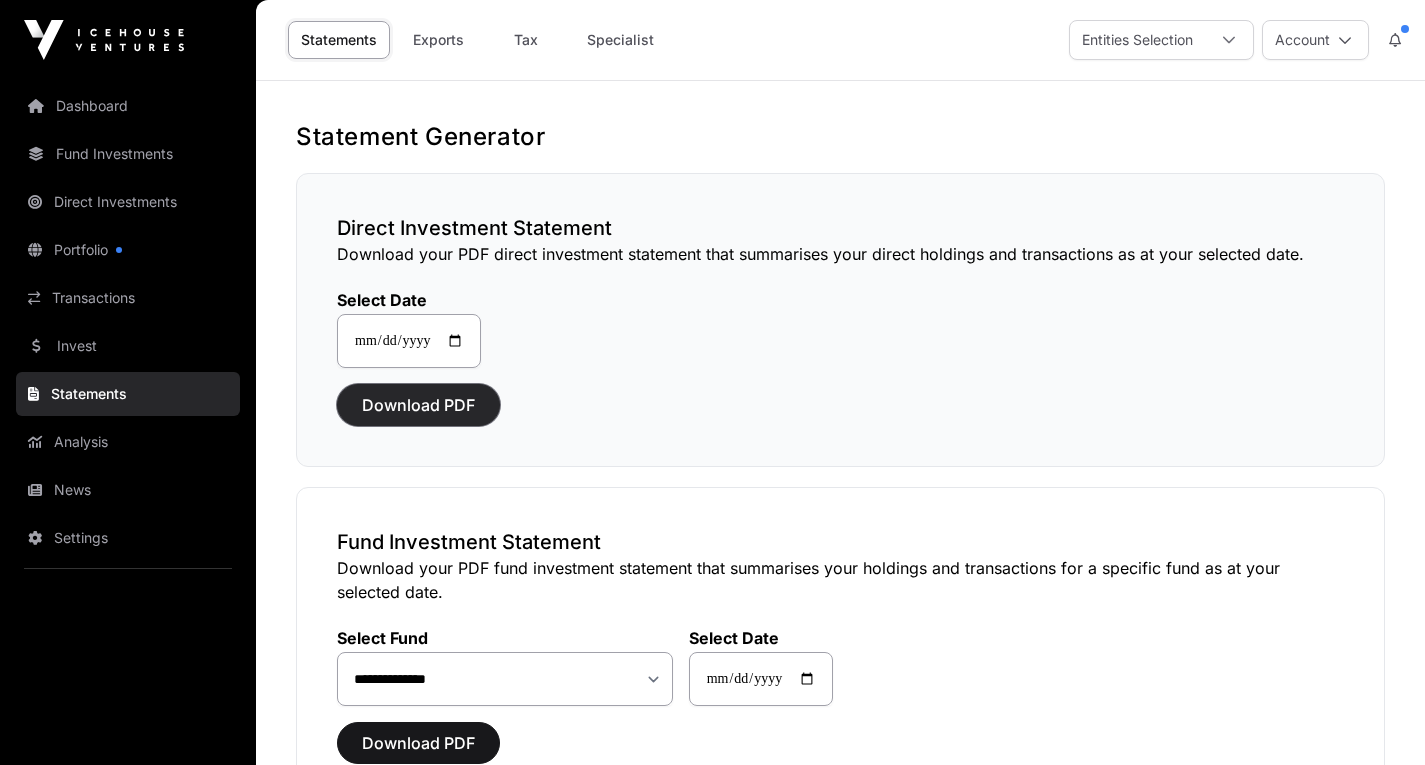 click on "Download PDF" 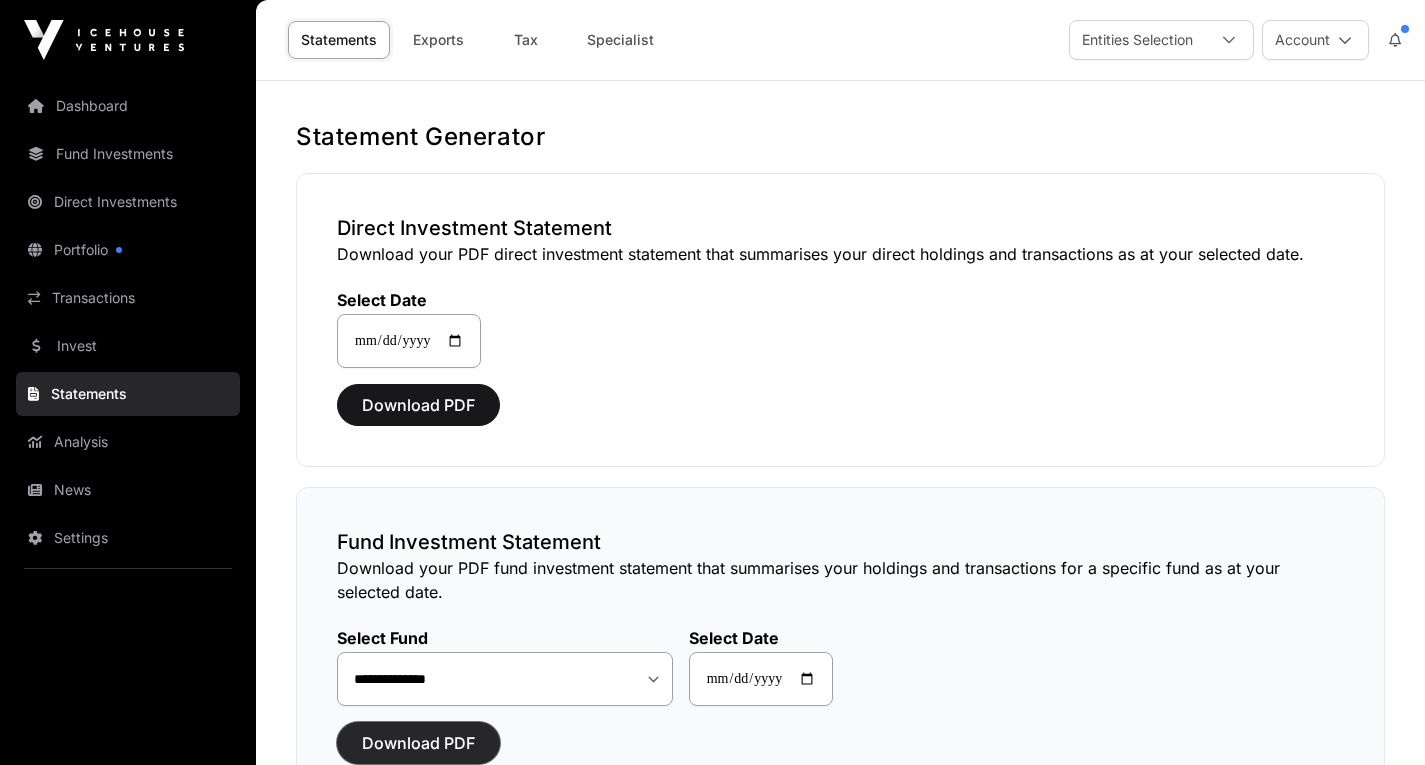 click on "Download PDF" 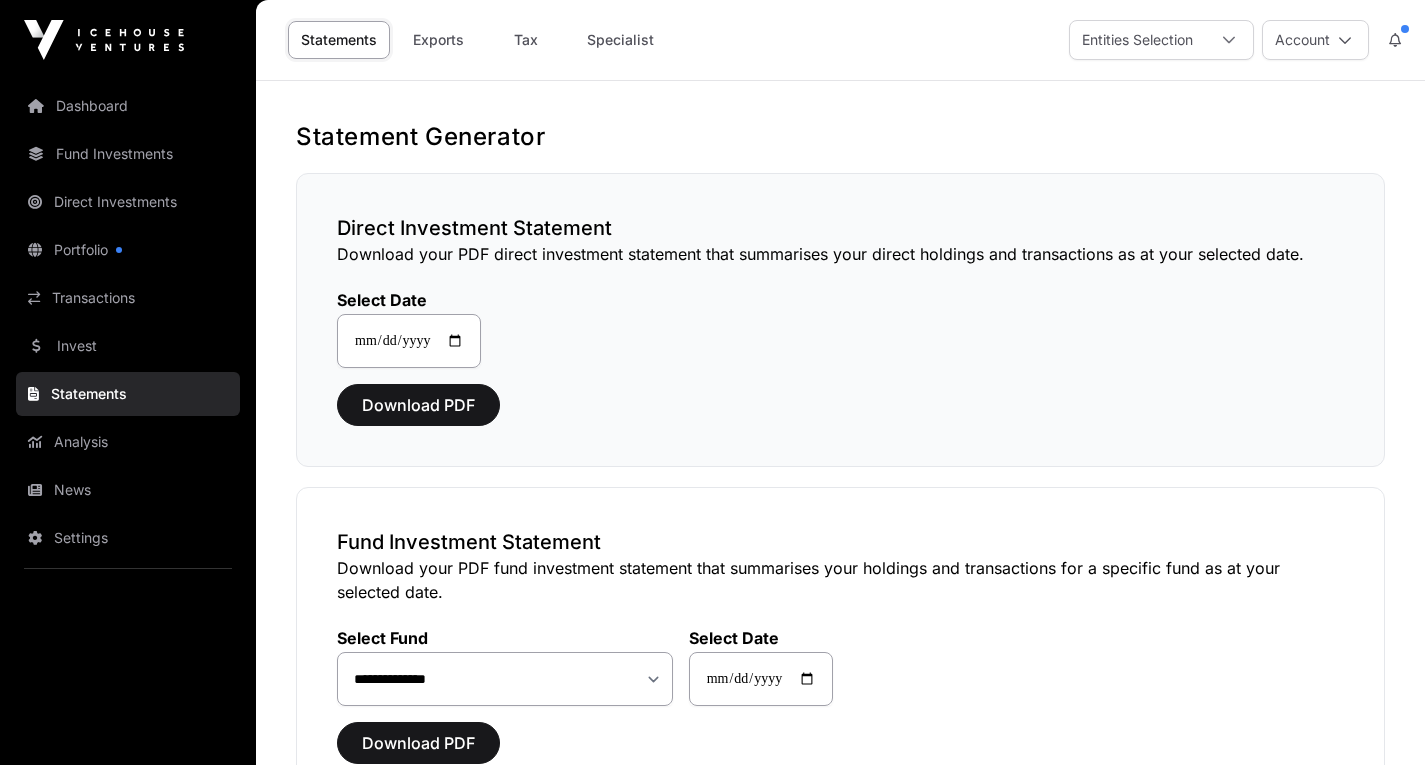 click on "Download PDF" 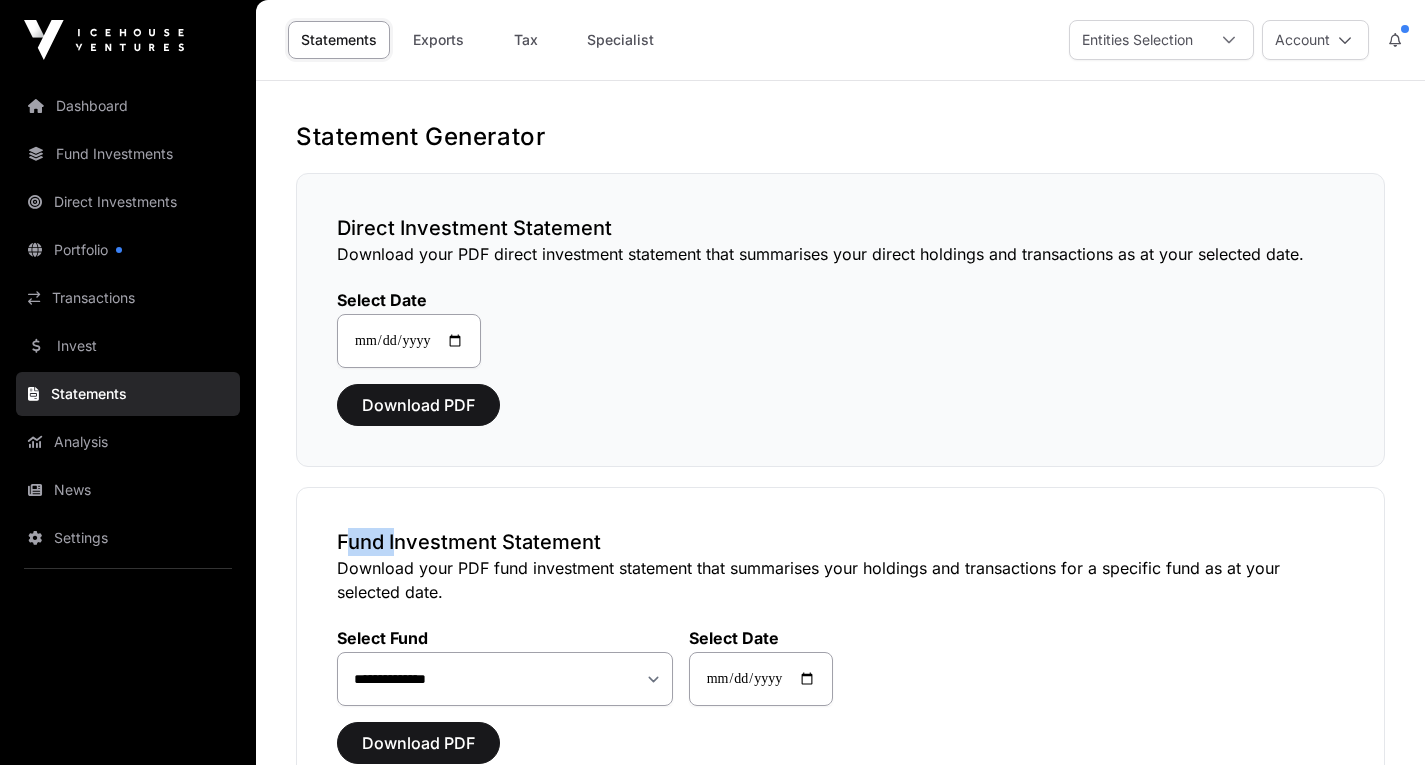 click on "Download PDF" 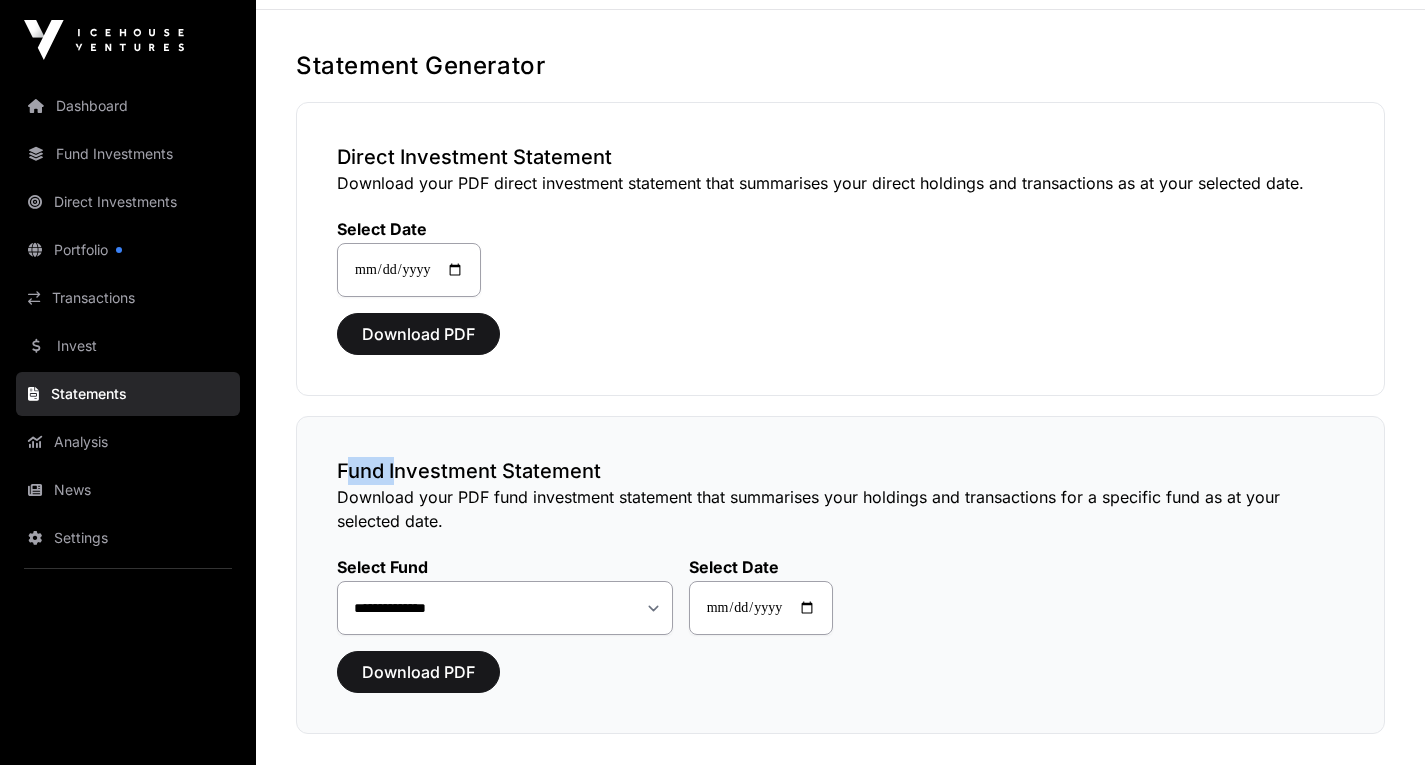 scroll, scrollTop: 167, scrollLeft: 0, axis: vertical 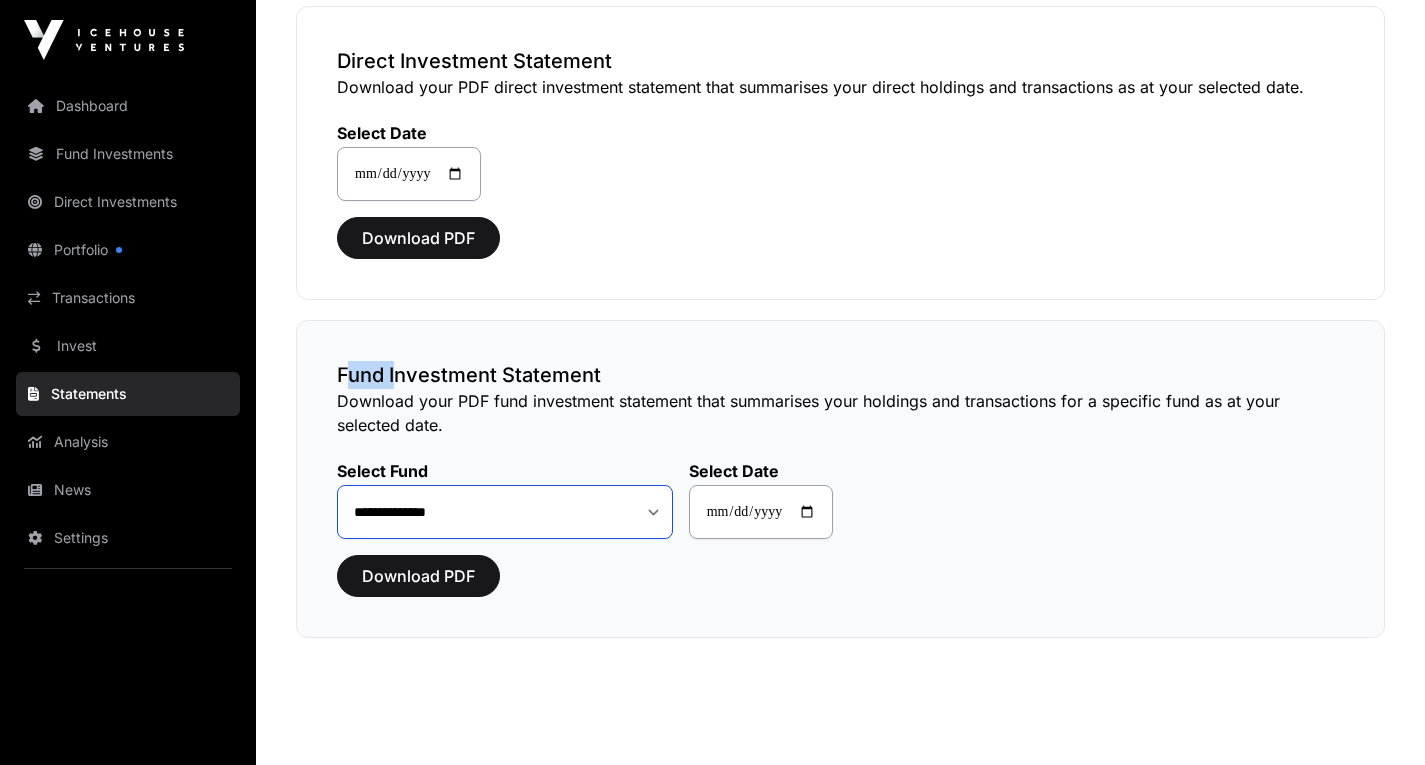 click on "**********" 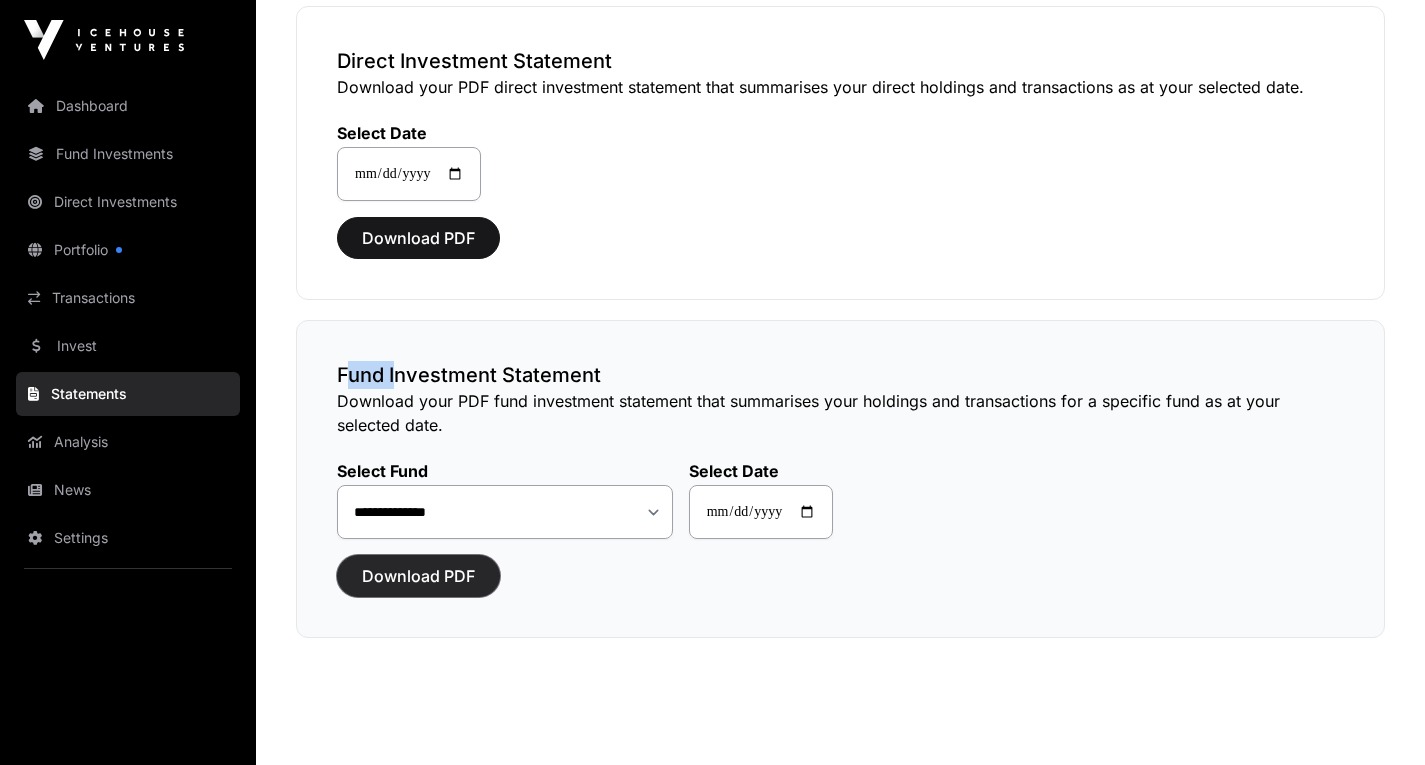 click on "Download PDF" 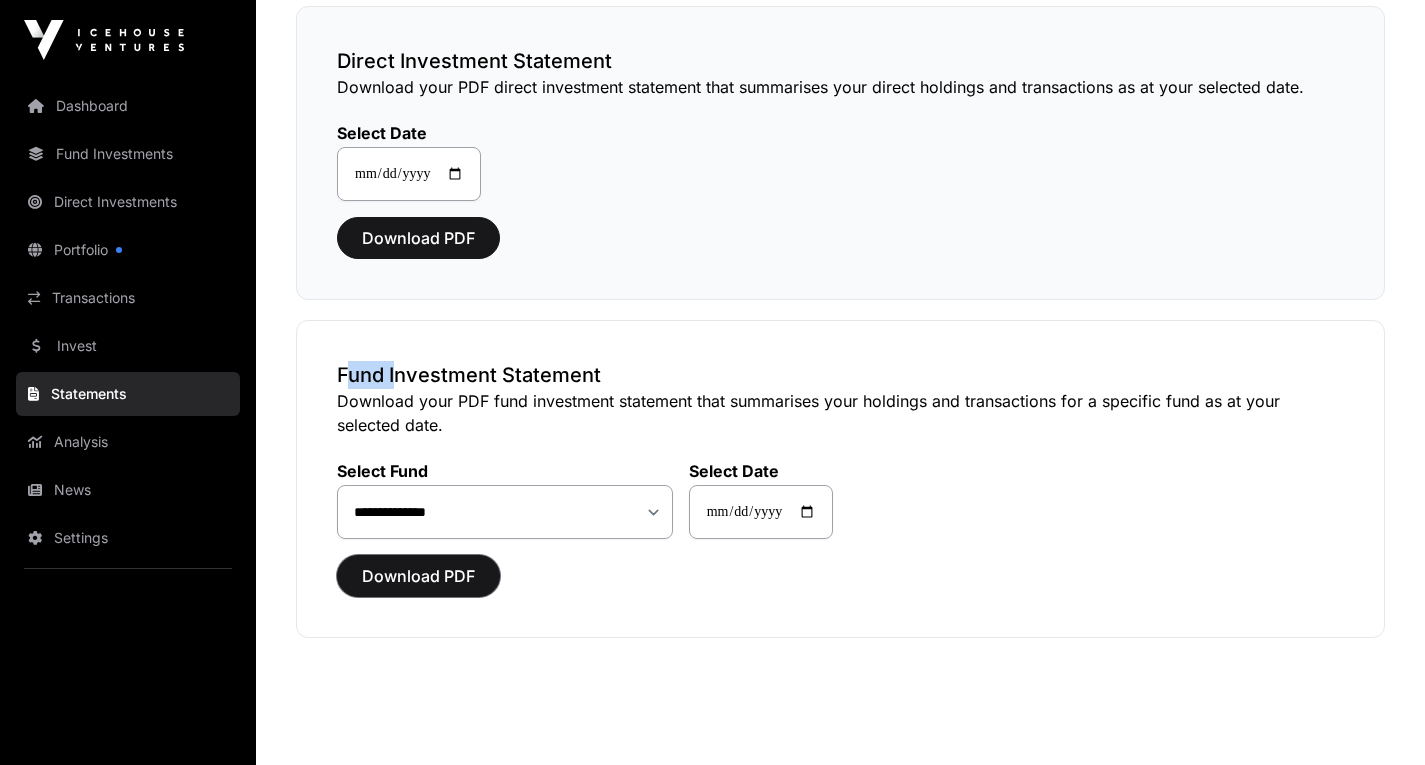 scroll, scrollTop: 0, scrollLeft: 0, axis: both 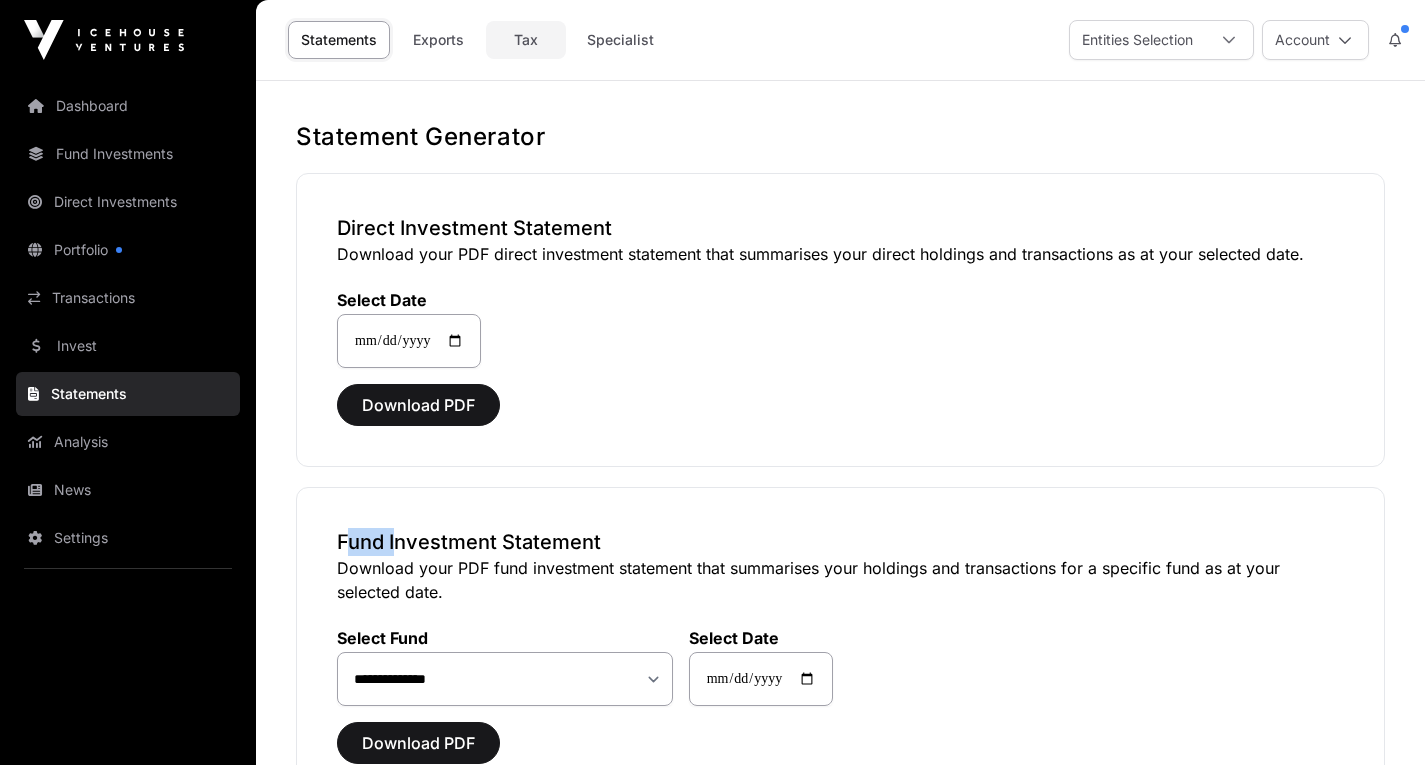 click on "Tax" 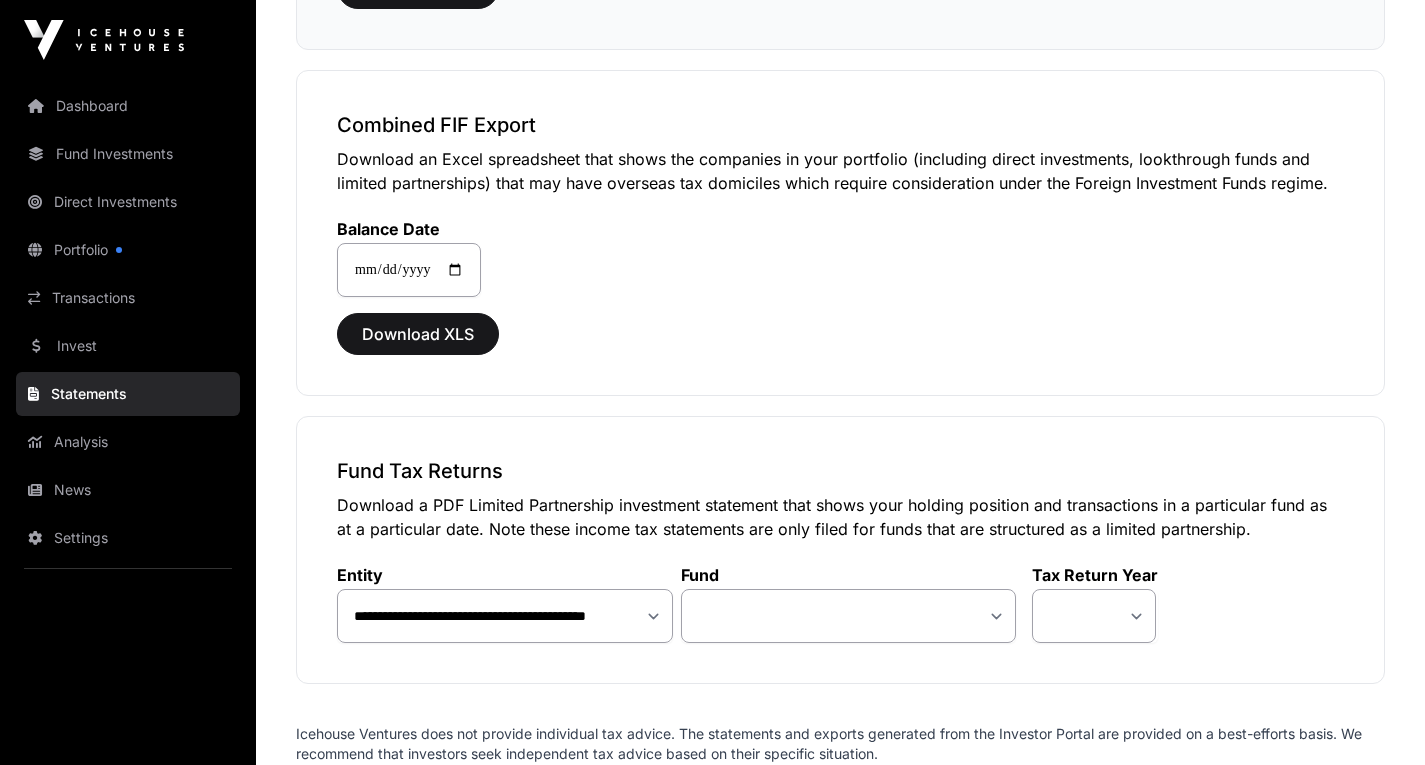 scroll, scrollTop: 2000, scrollLeft: 0, axis: vertical 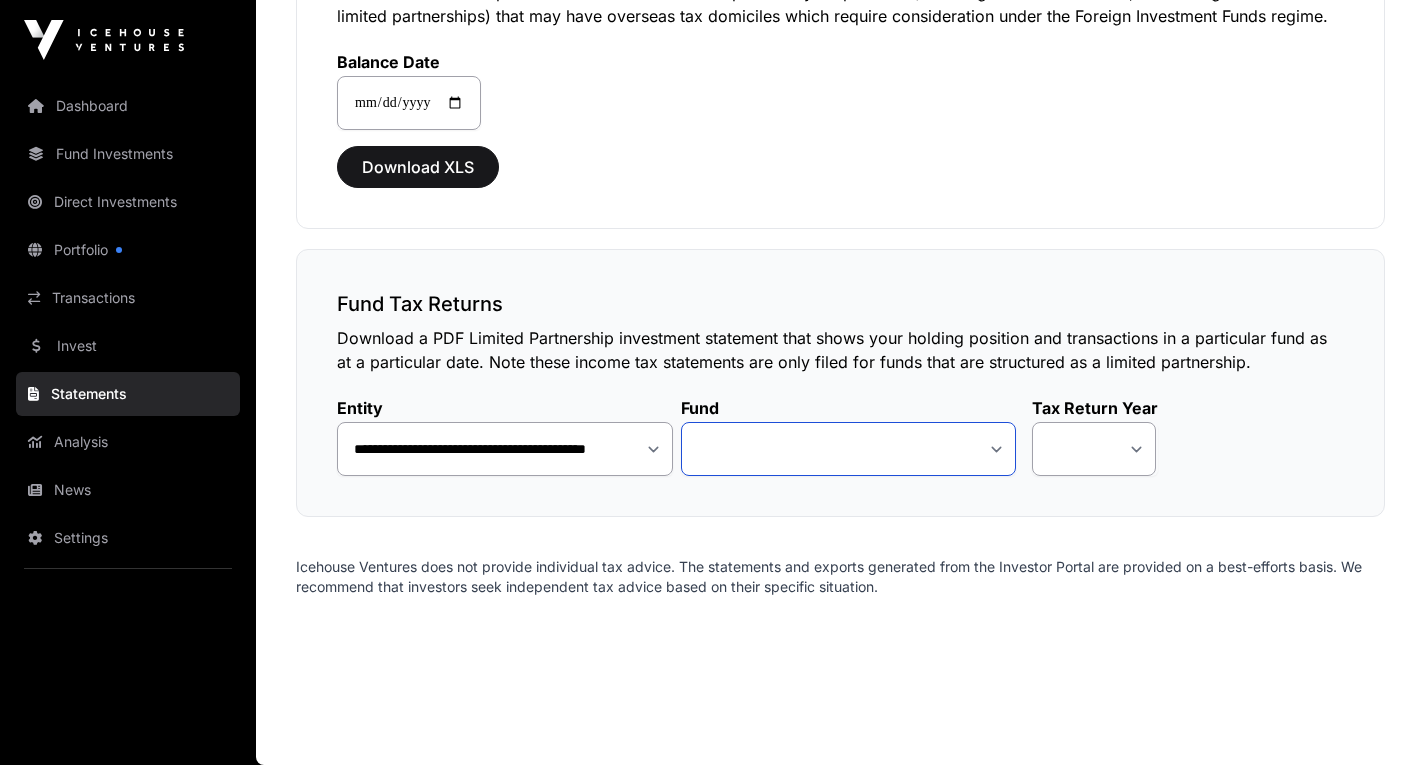 click on "**********" 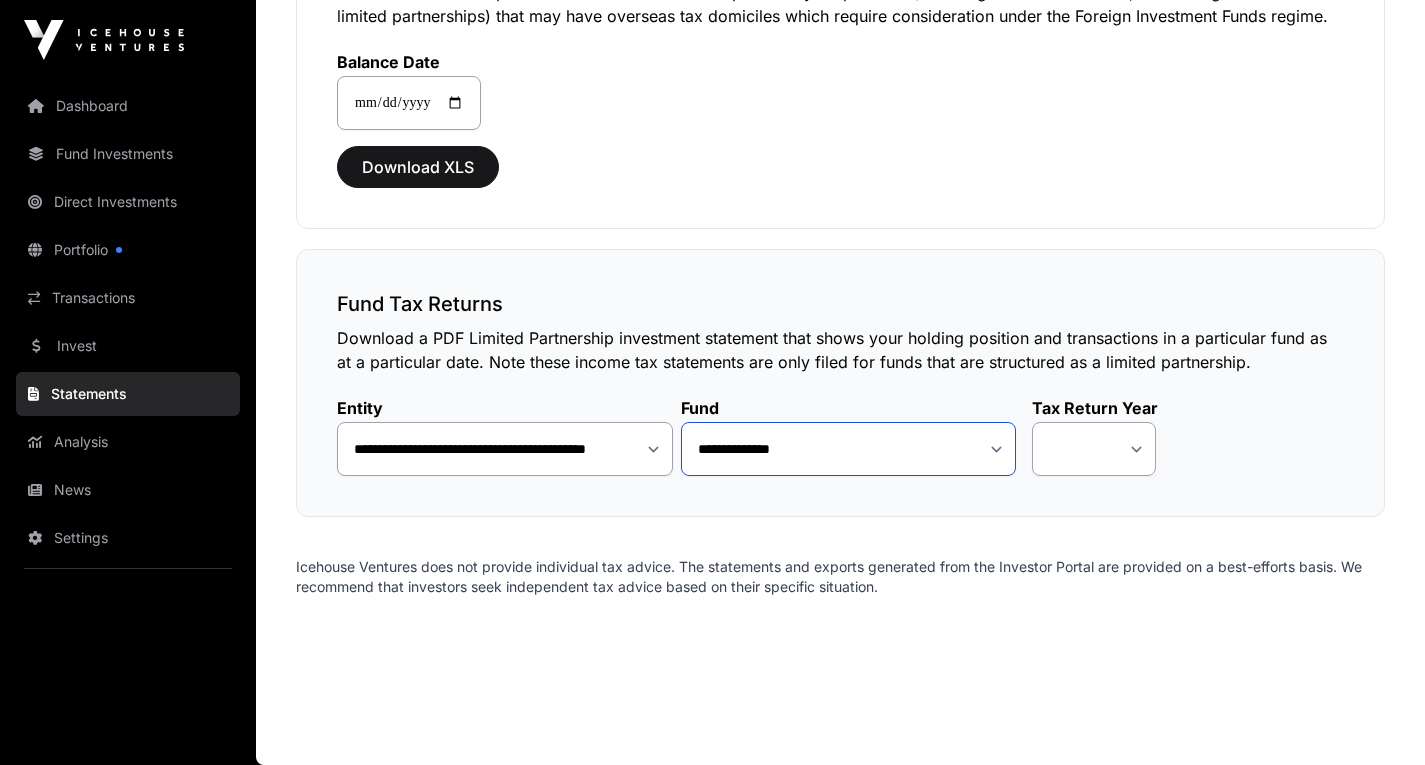 click on "**********" 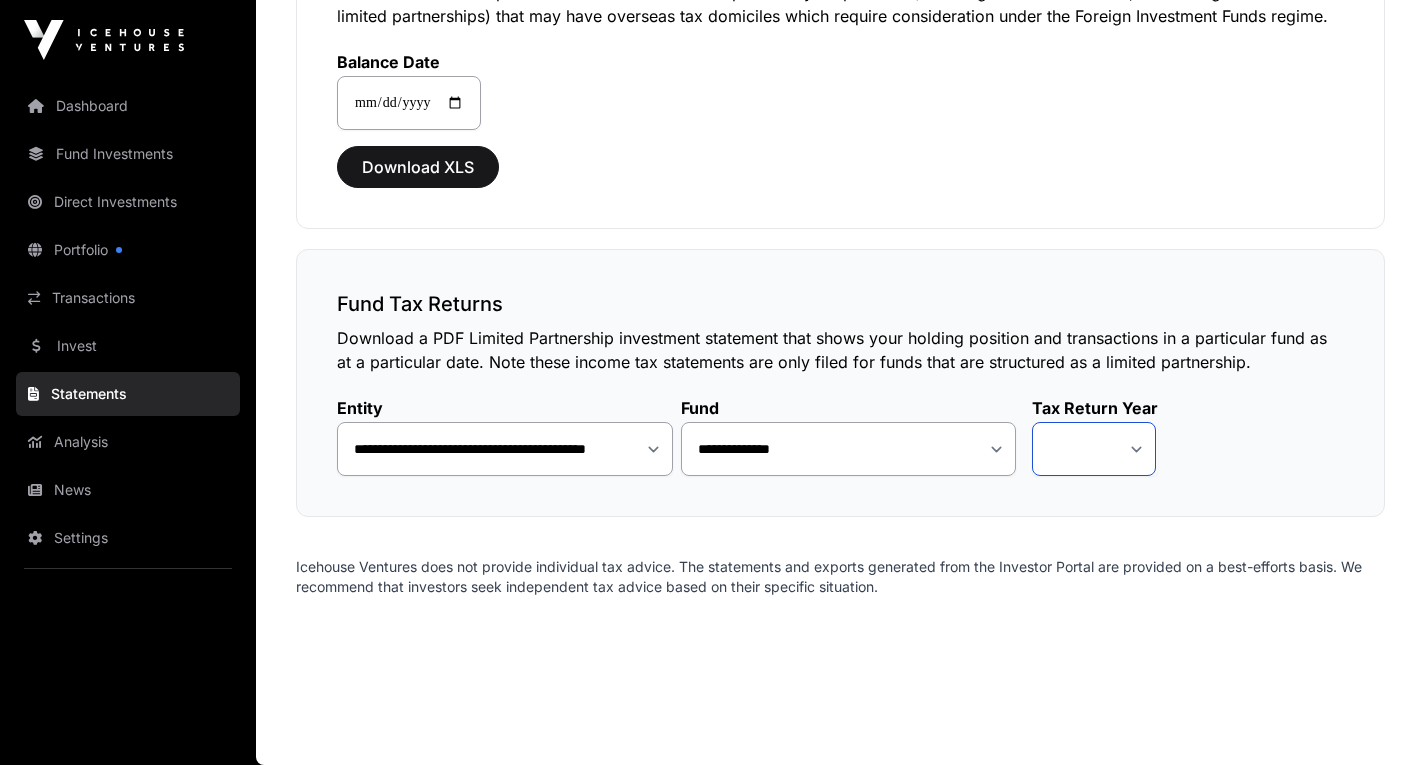 click on "**** ****" 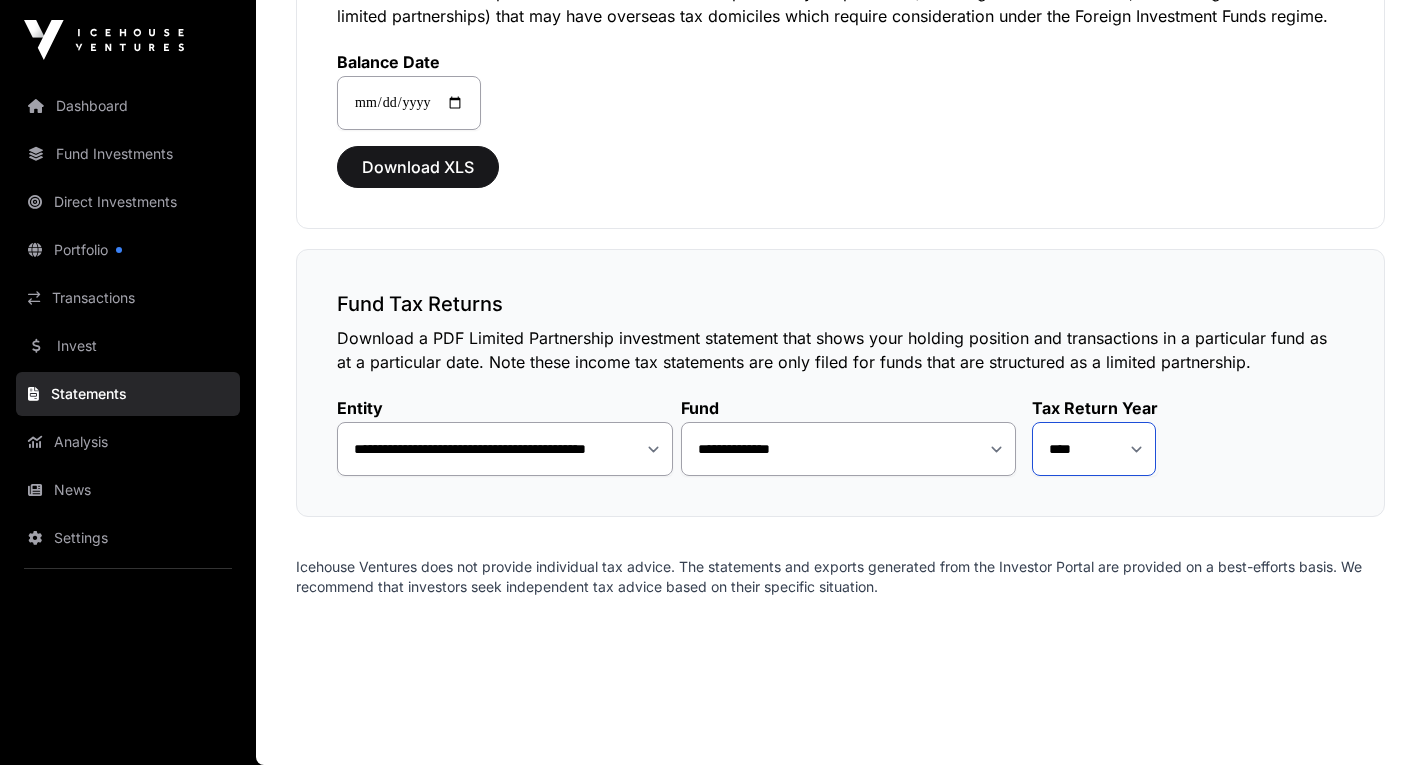 click on "**** ****" 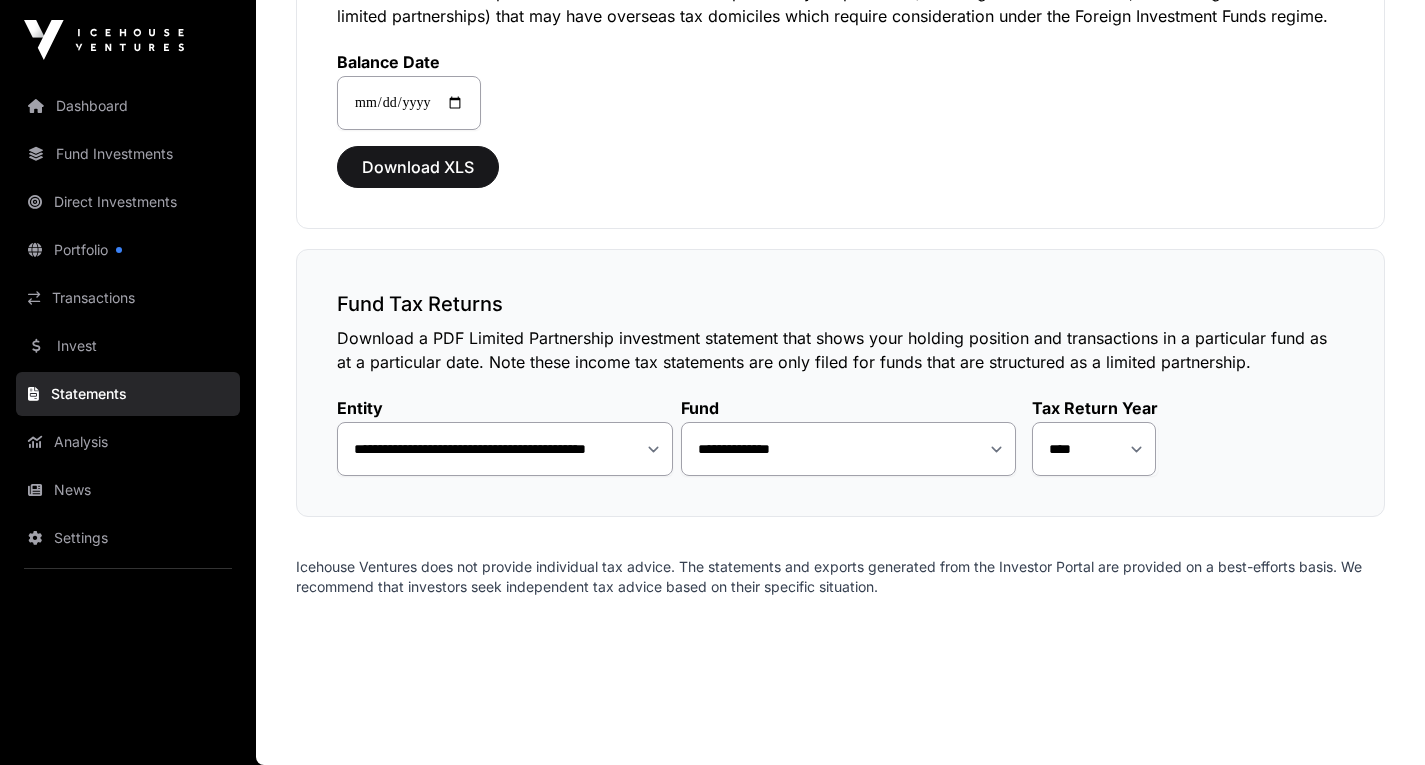 click on "**********" 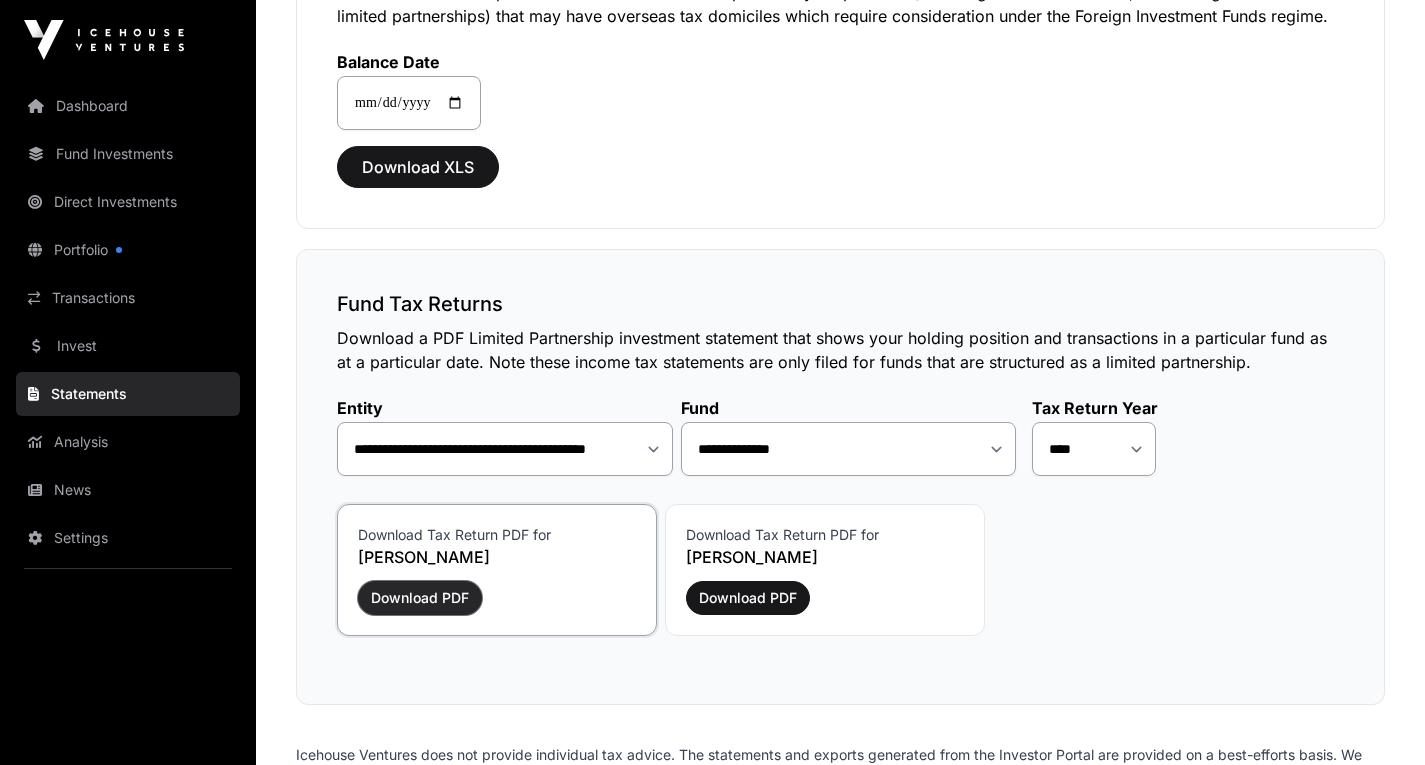 click on "Download PDF" 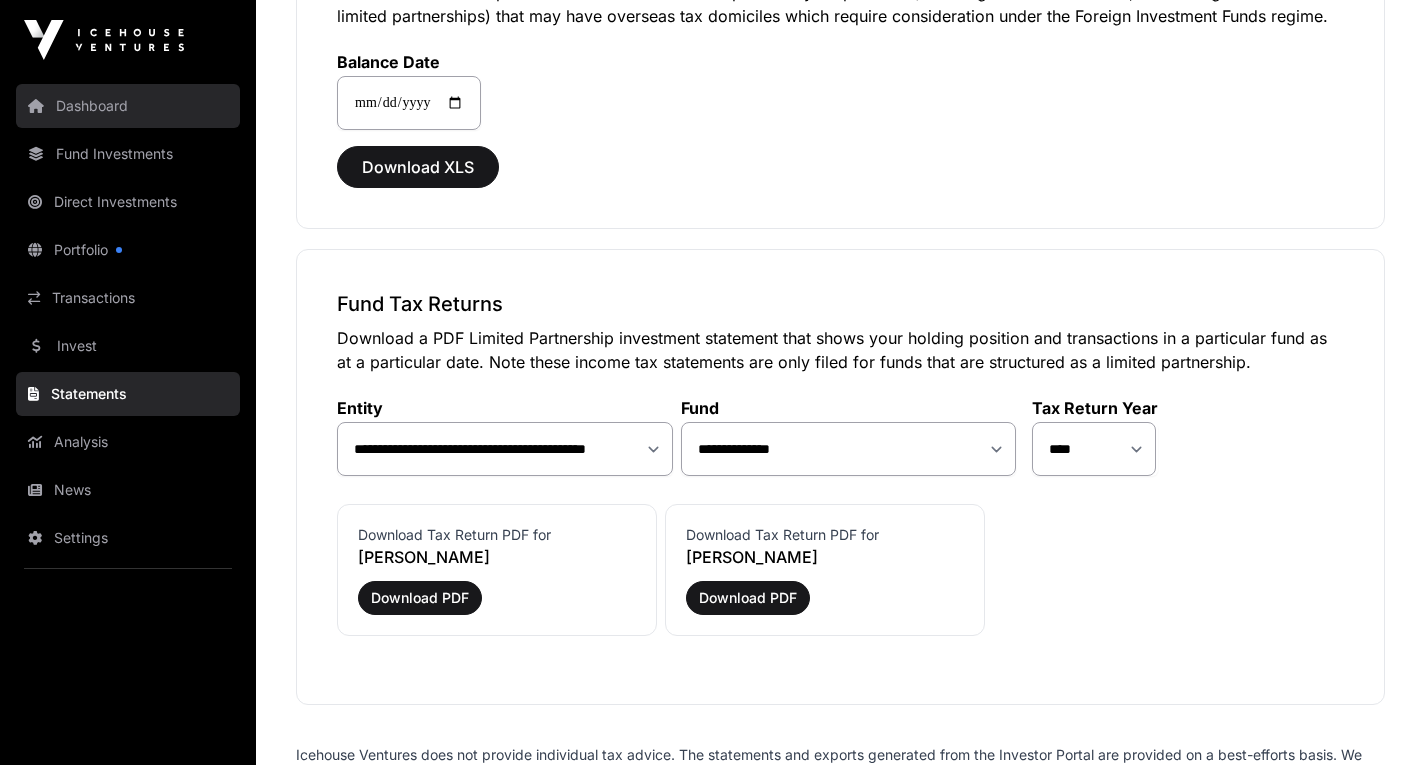 click on "Dashboard" 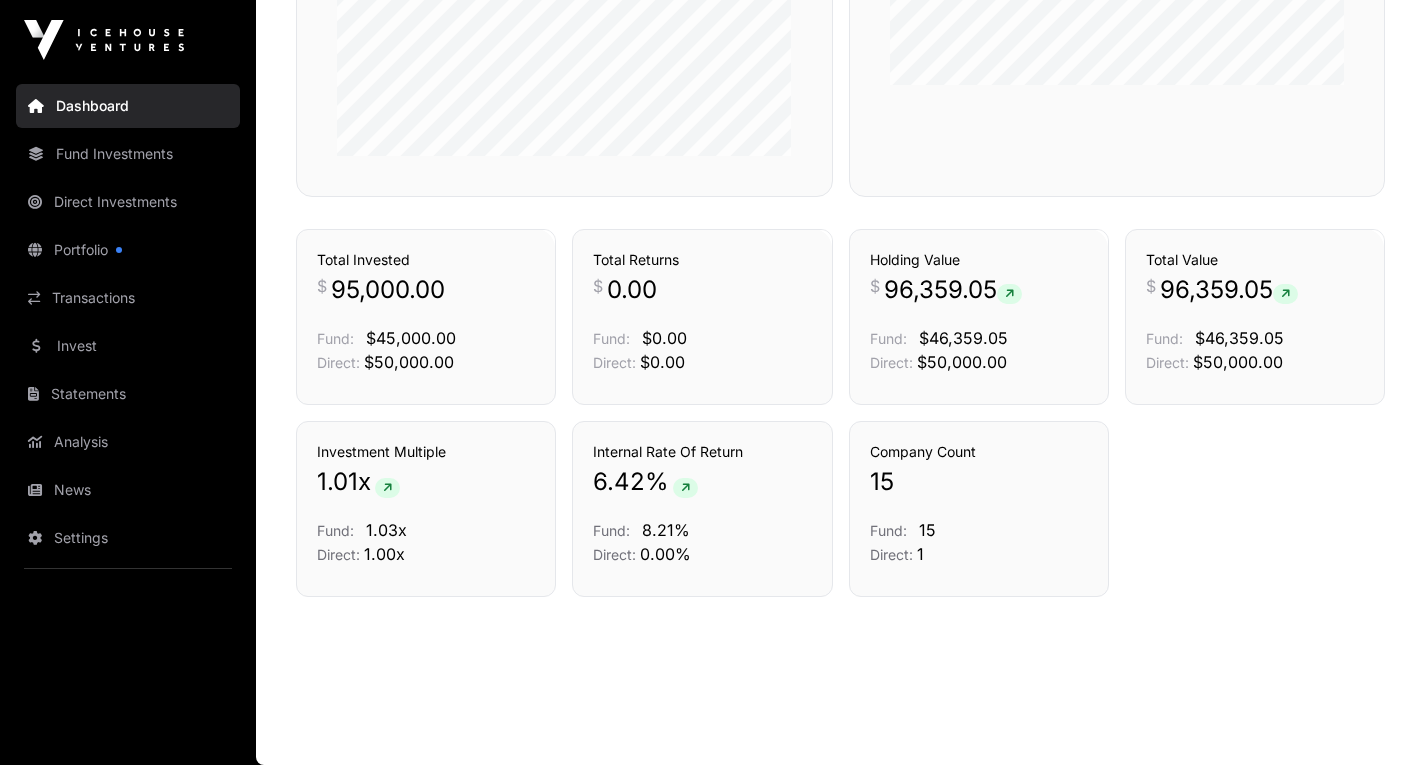 scroll, scrollTop: 0, scrollLeft: 0, axis: both 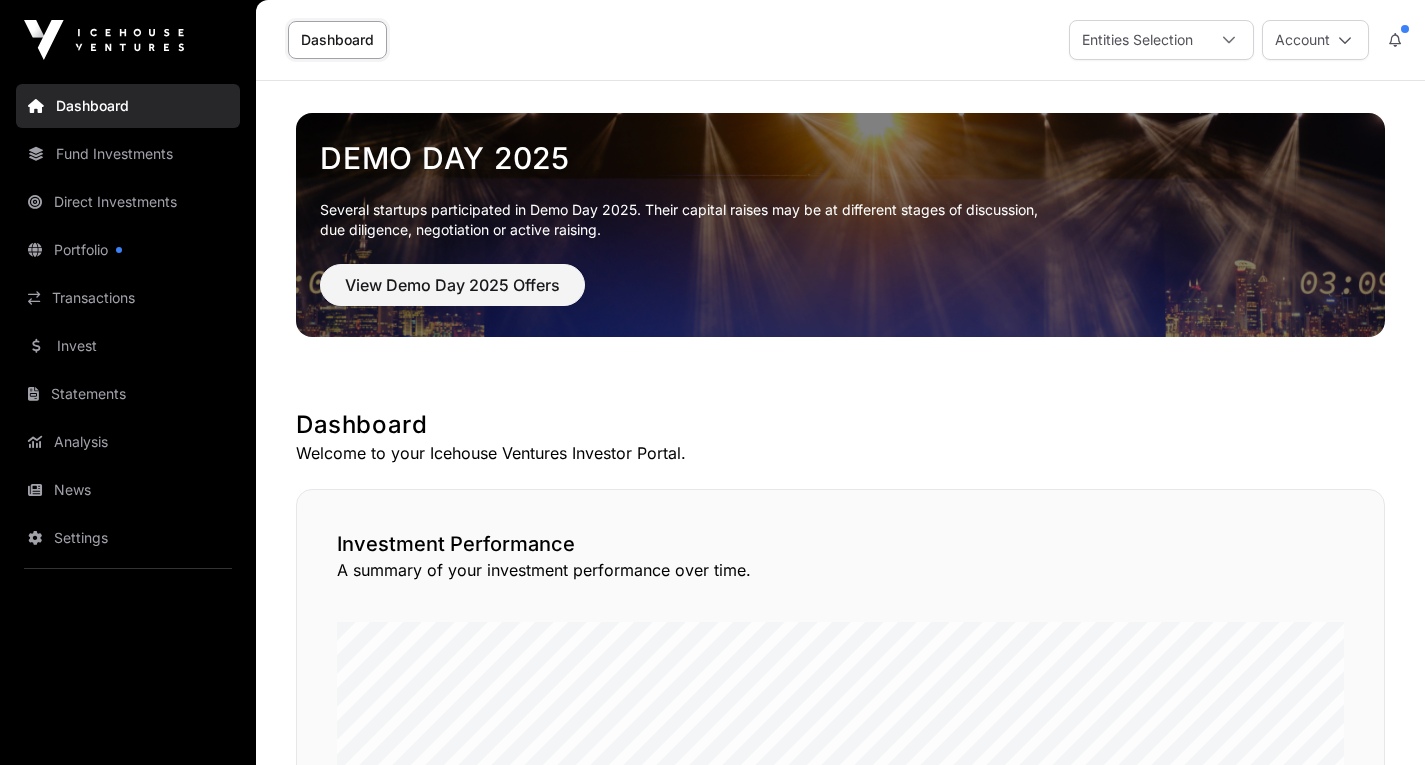 click 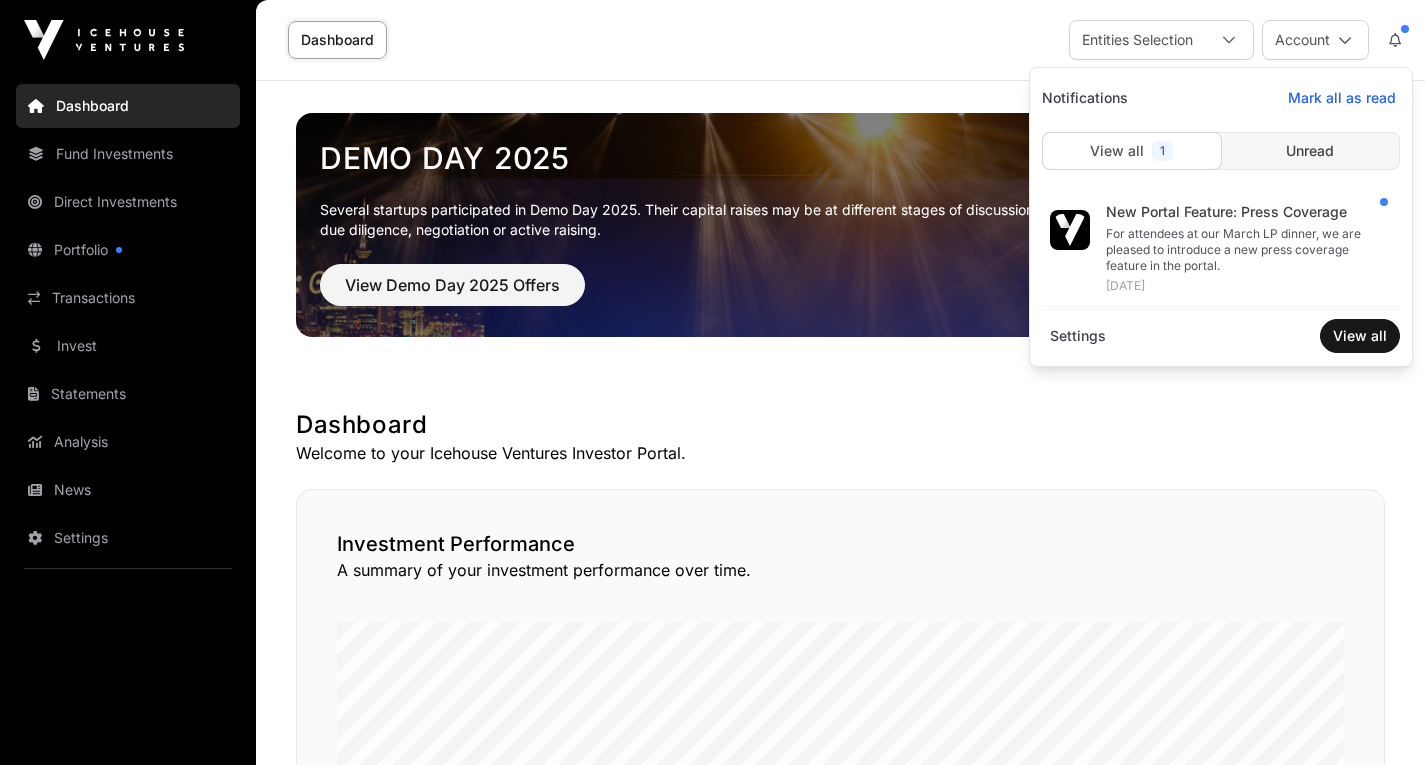 click on "Dashboard Entities Selection  Account" 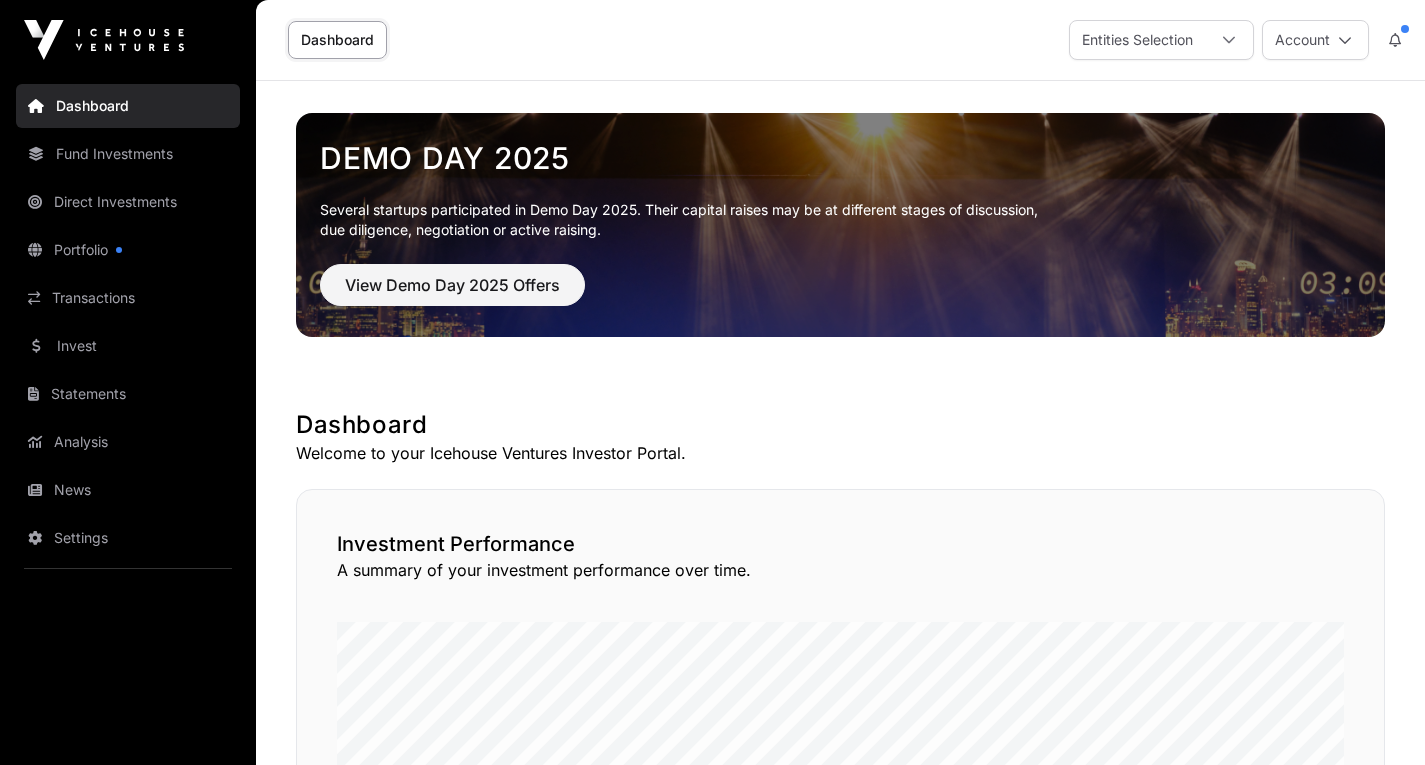 click on "Dashboard" 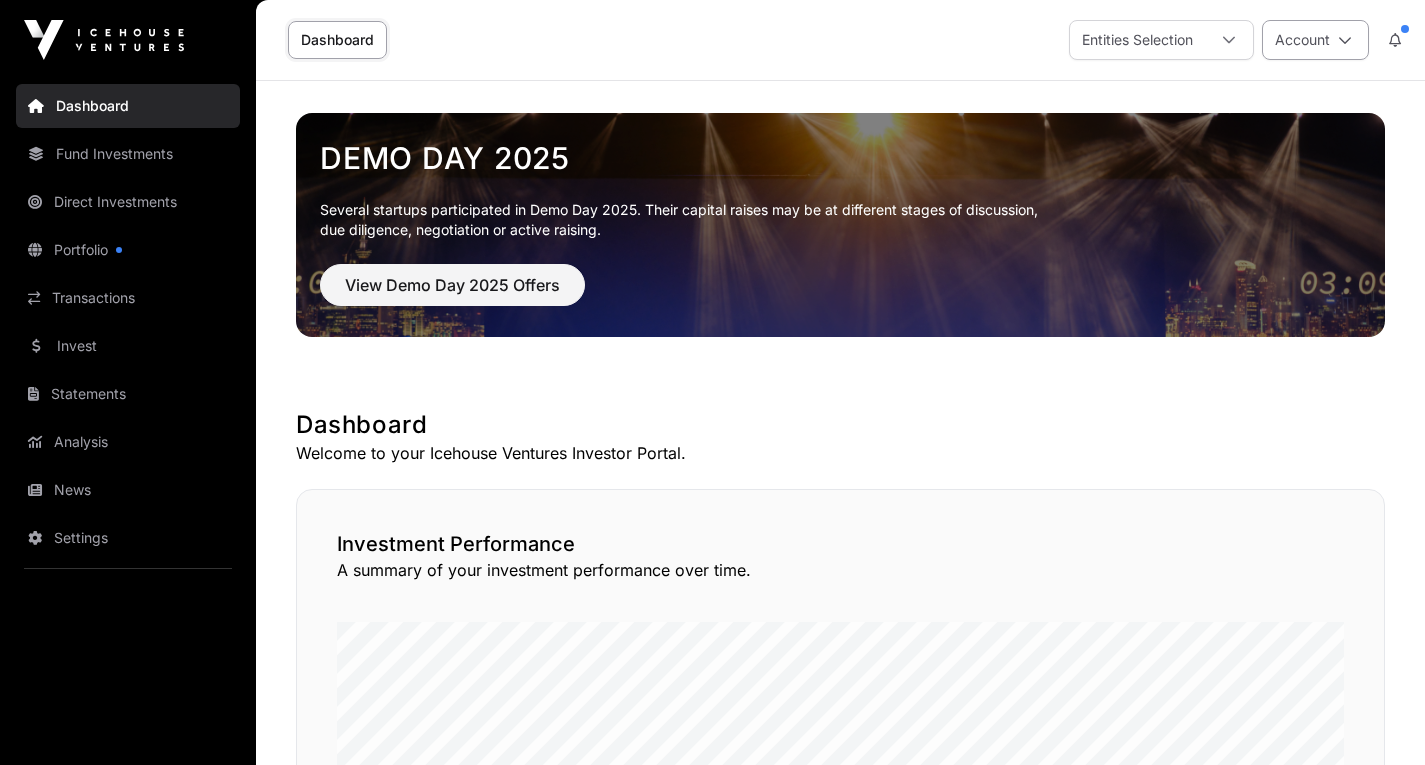 click 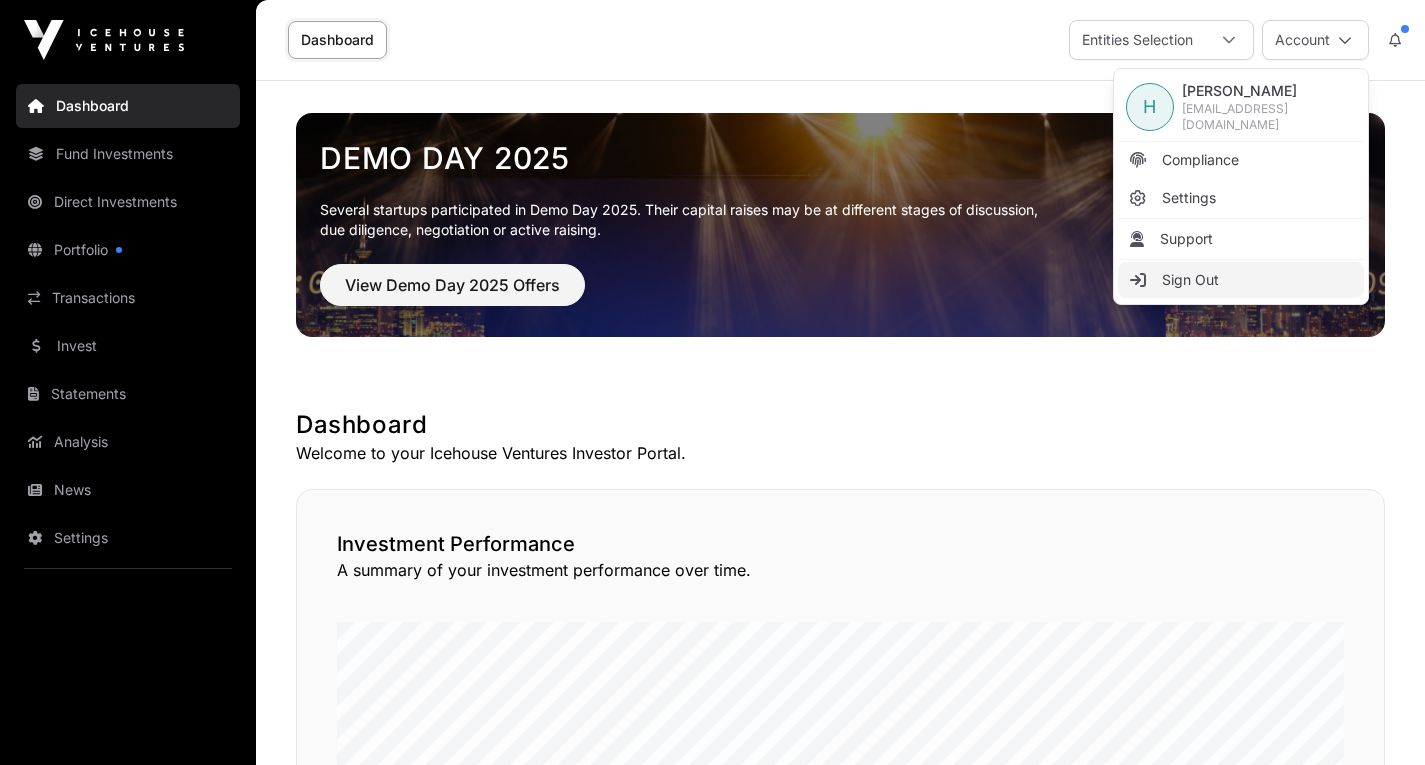 click on "Sign Out" at bounding box center [1190, 280] 